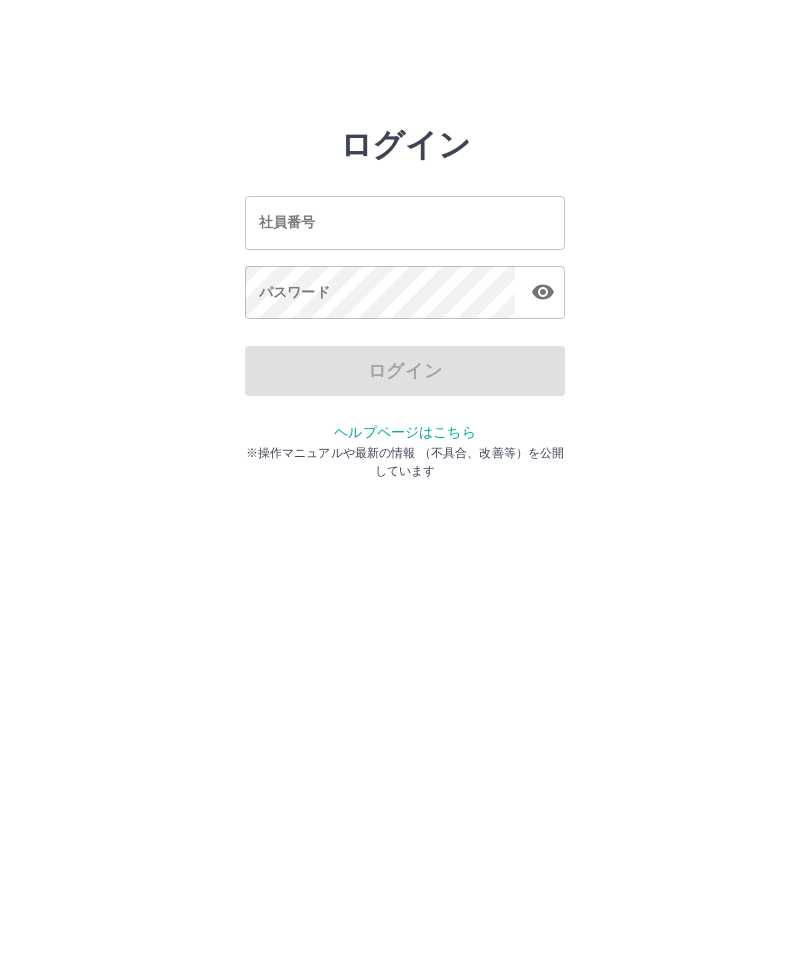 scroll, scrollTop: 0, scrollLeft: 0, axis: both 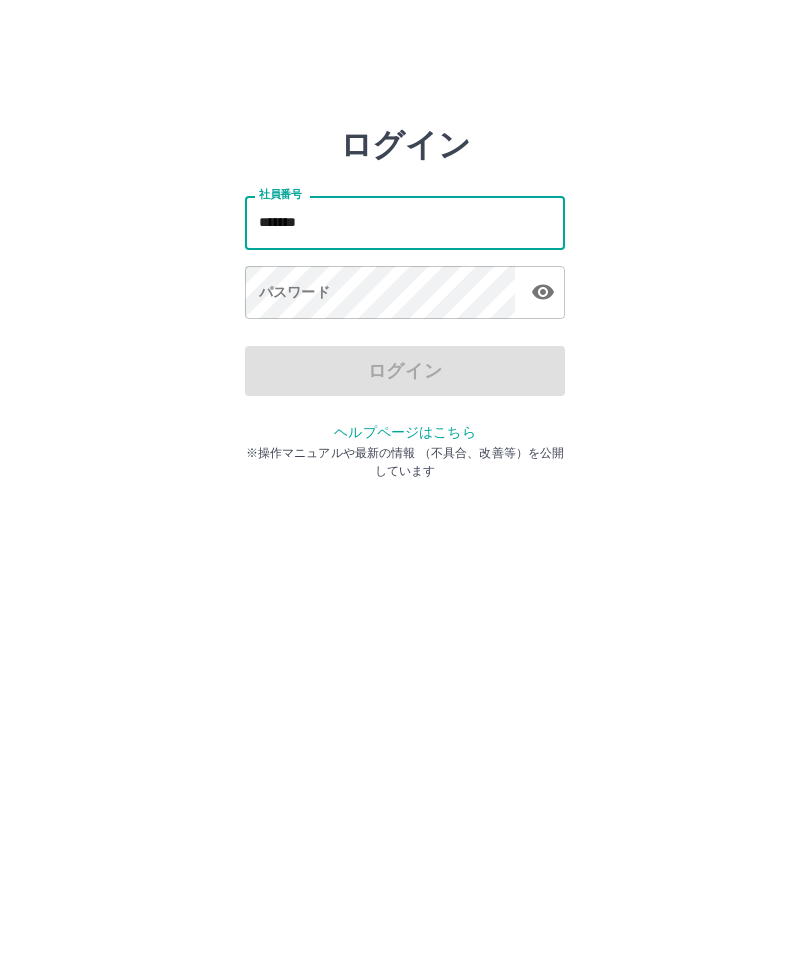 type on "*******" 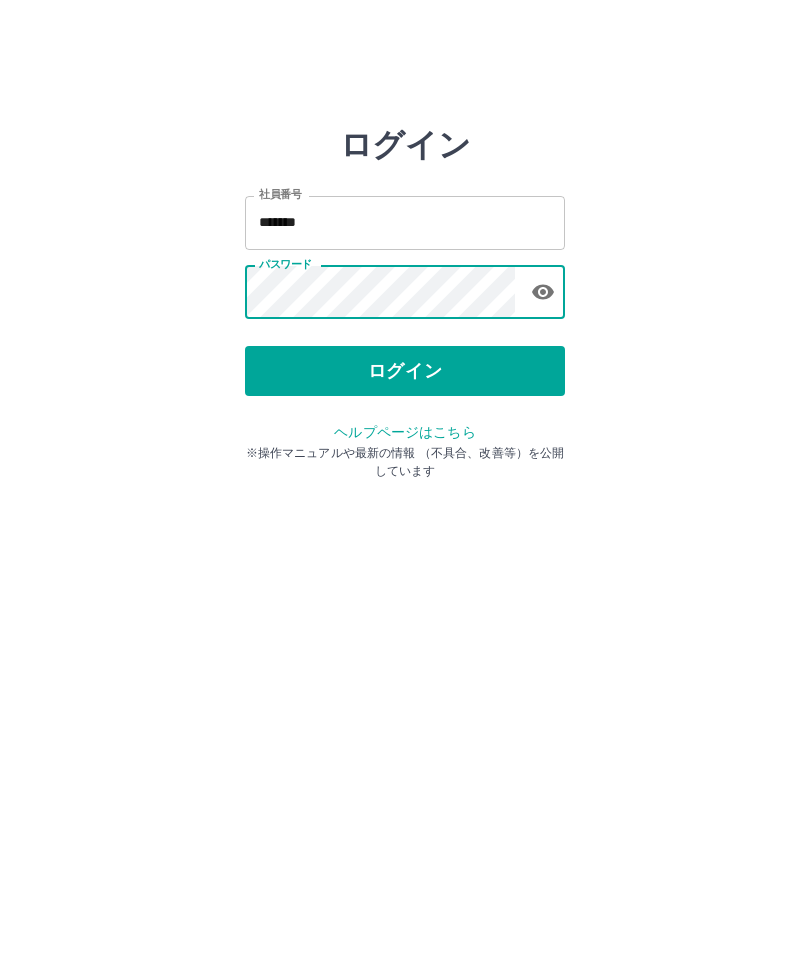 click on "ログイン" at bounding box center (405, 371) 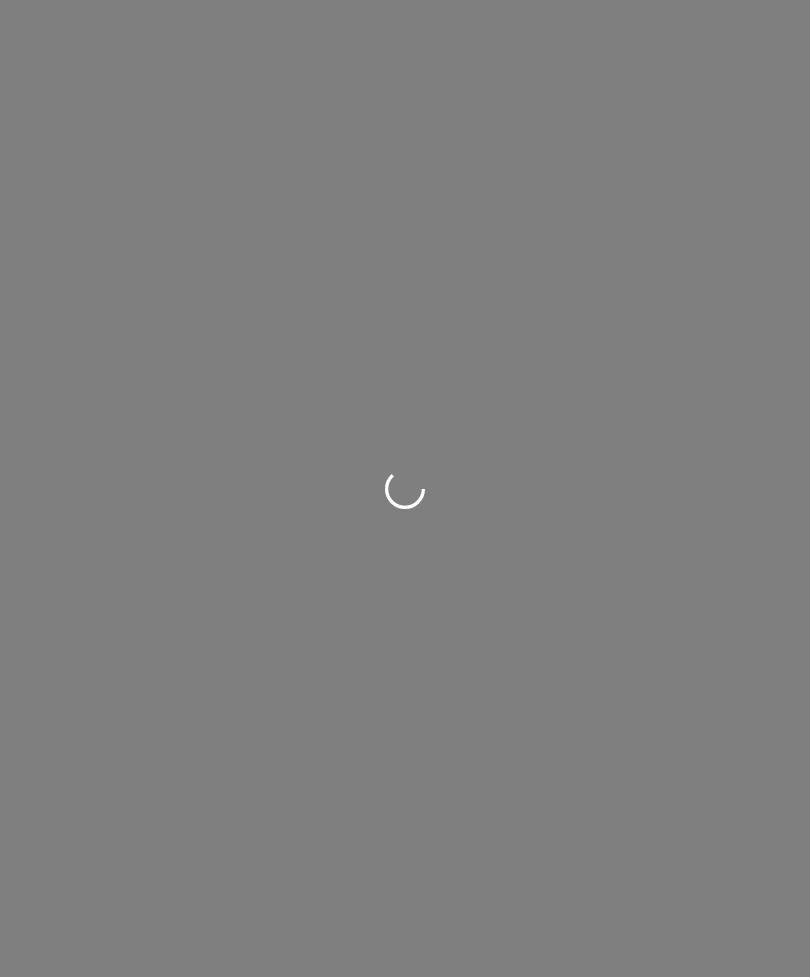 scroll, scrollTop: 0, scrollLeft: 0, axis: both 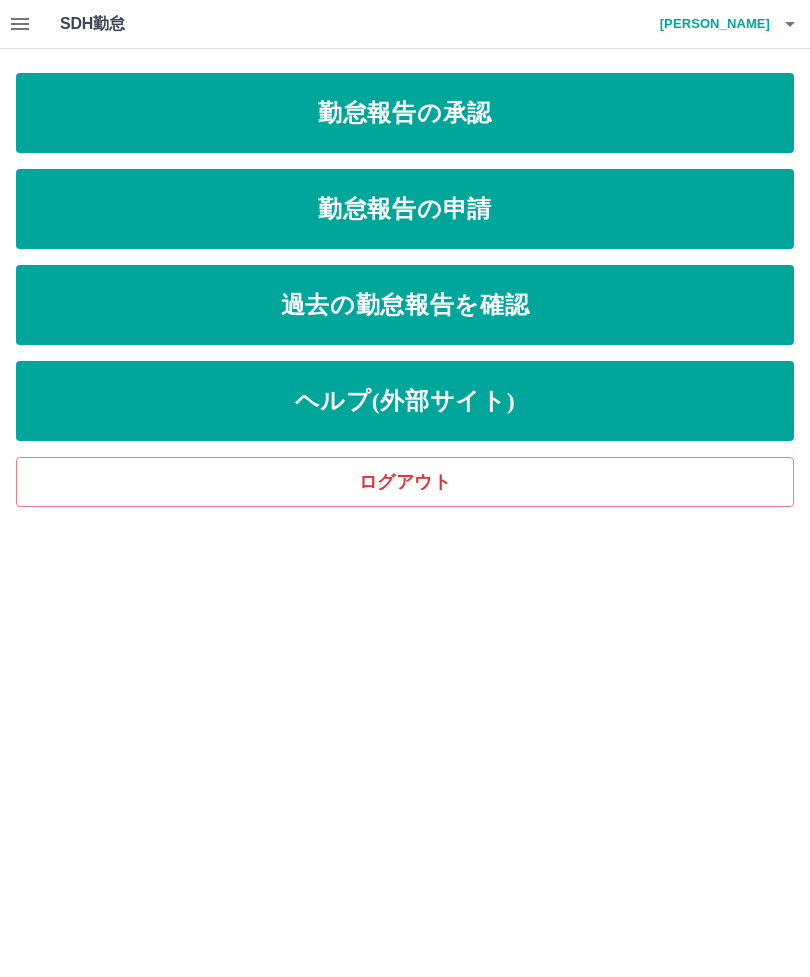 click on "勤怠報告の承認" at bounding box center (405, 113) 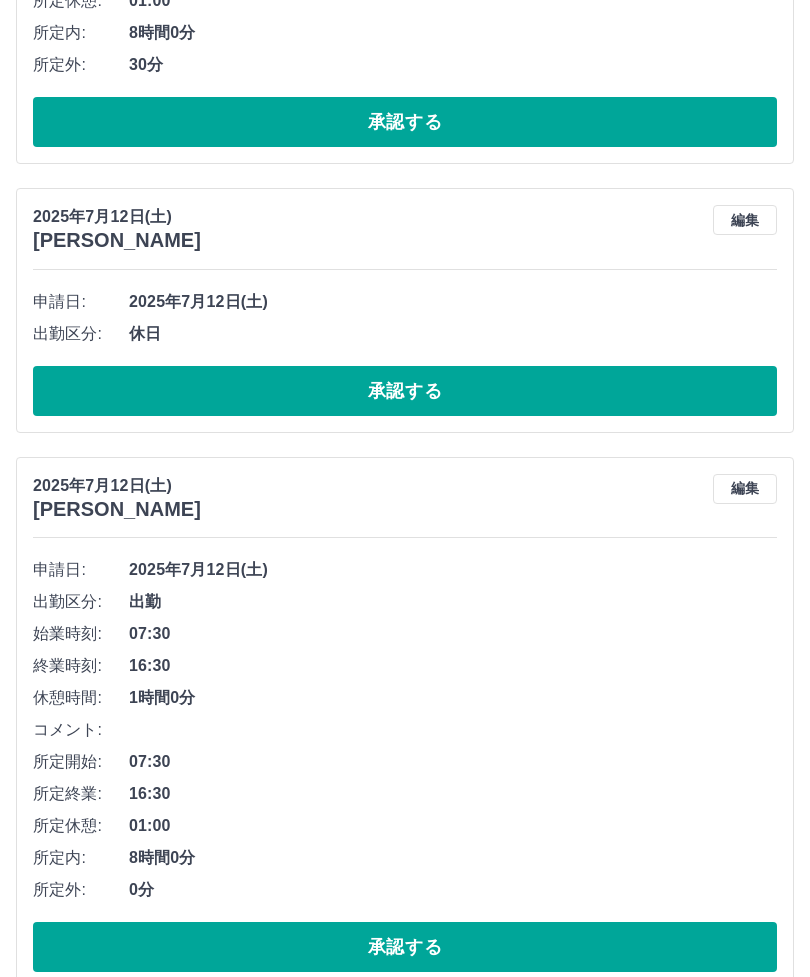 scroll, scrollTop: 1160, scrollLeft: 0, axis: vertical 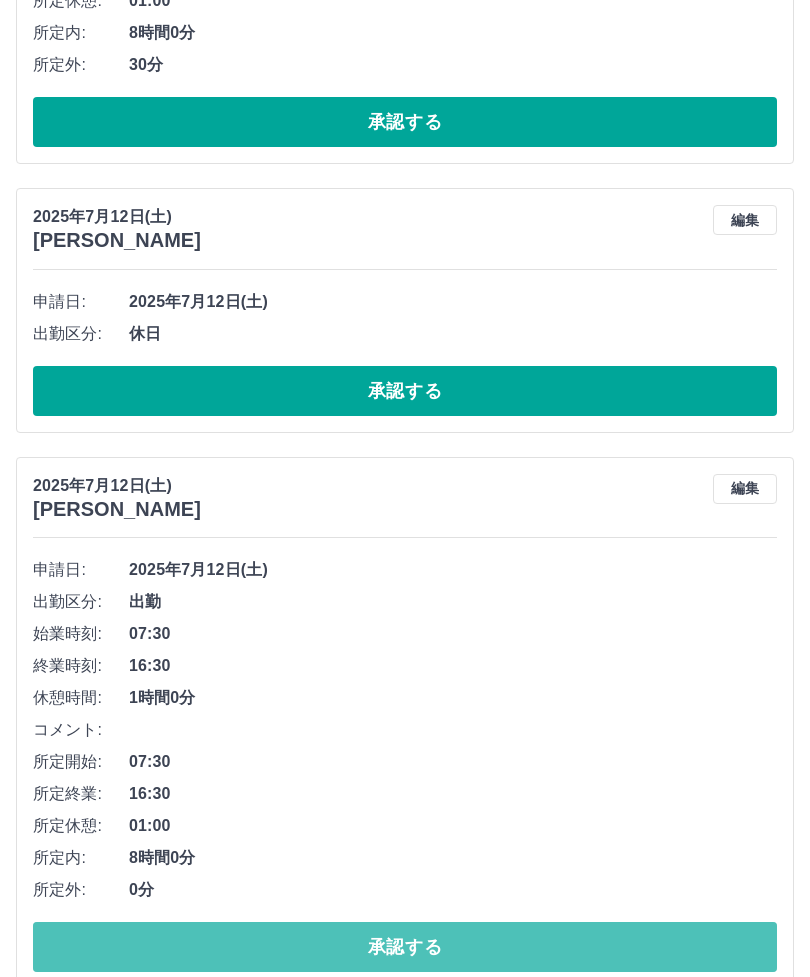 click on "承認する" at bounding box center (405, 947) 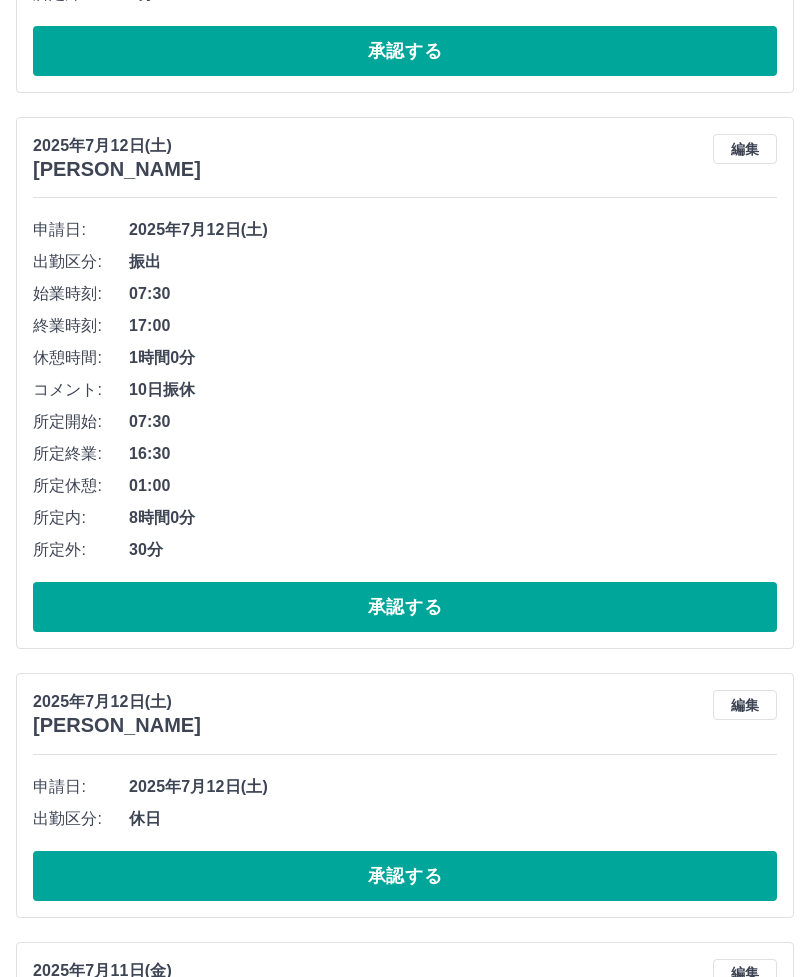 scroll, scrollTop: 666, scrollLeft: 0, axis: vertical 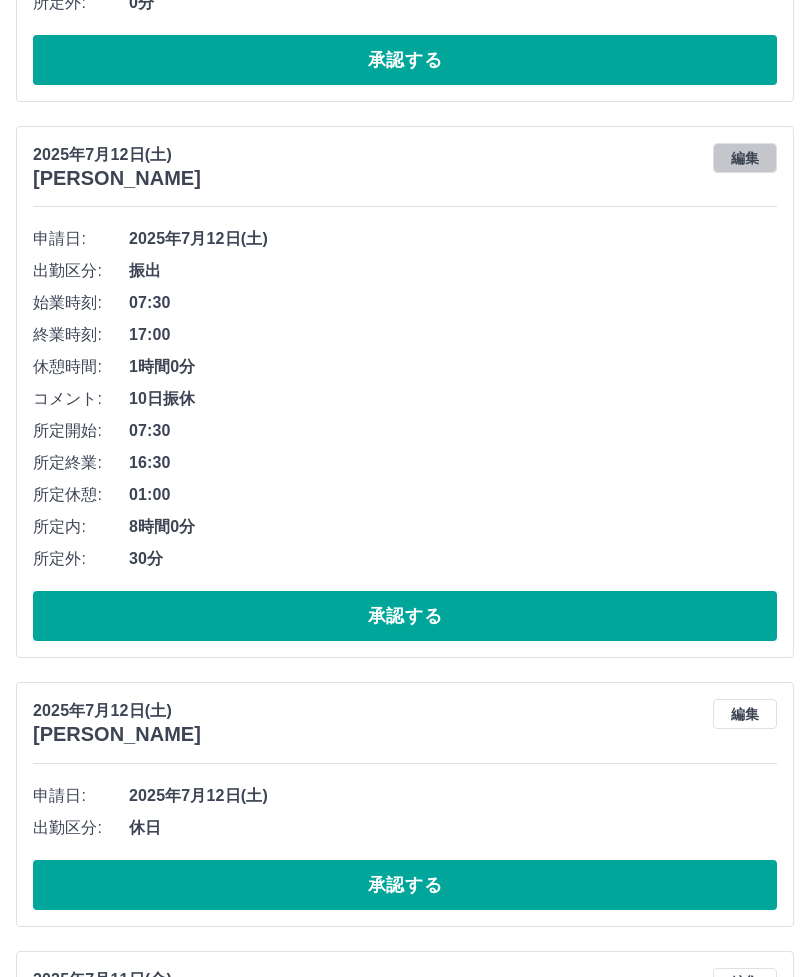 click on "編集" at bounding box center (745, 158) 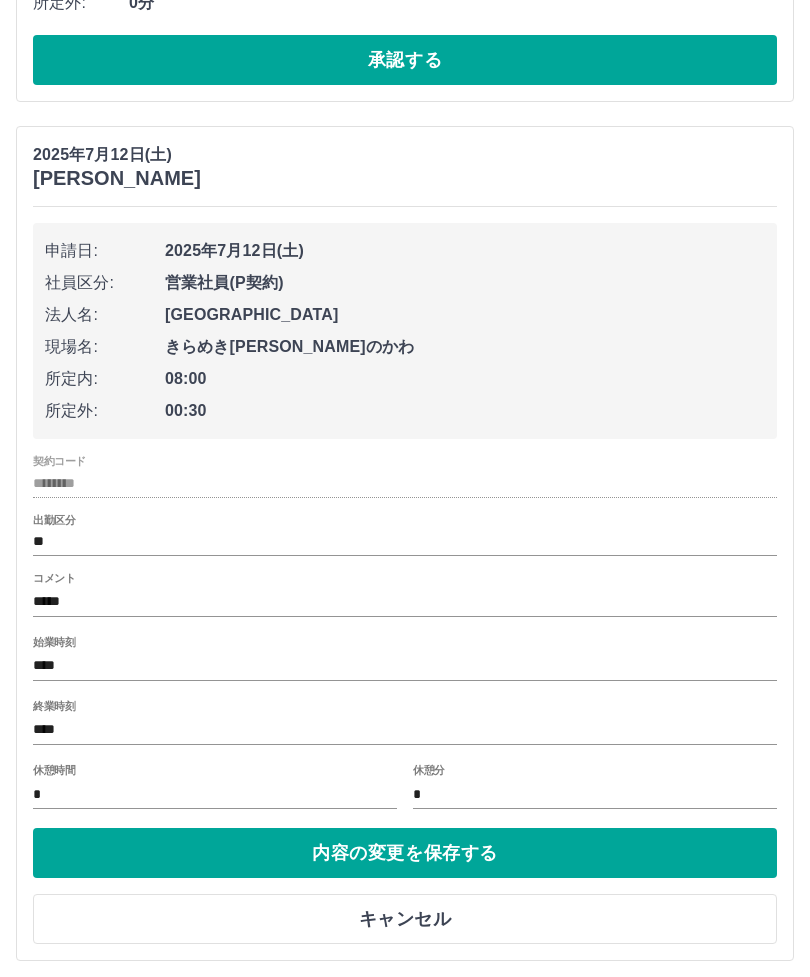 click on "****" at bounding box center (405, 730) 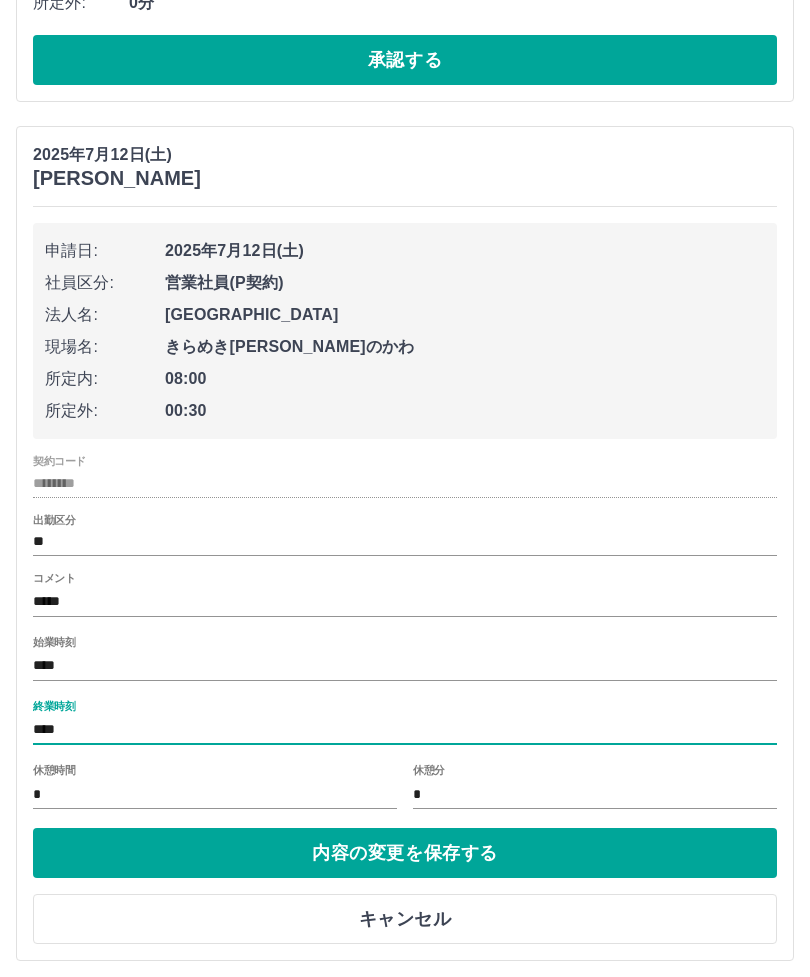 scroll, scrollTop: 744, scrollLeft: 0, axis: vertical 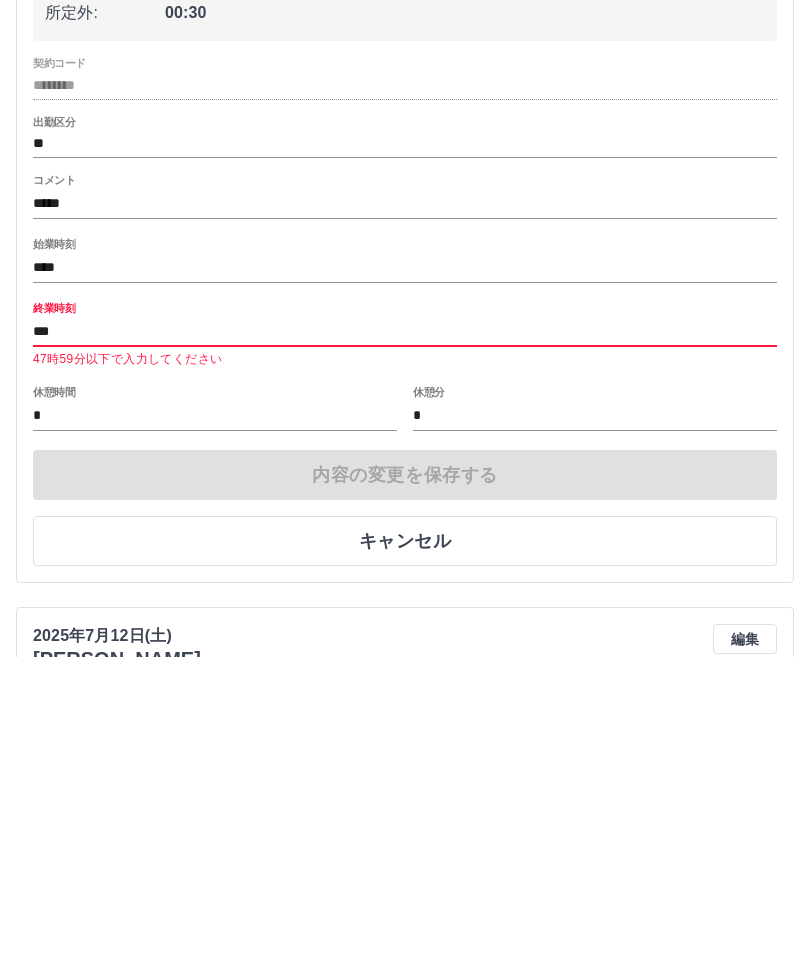 type on "****" 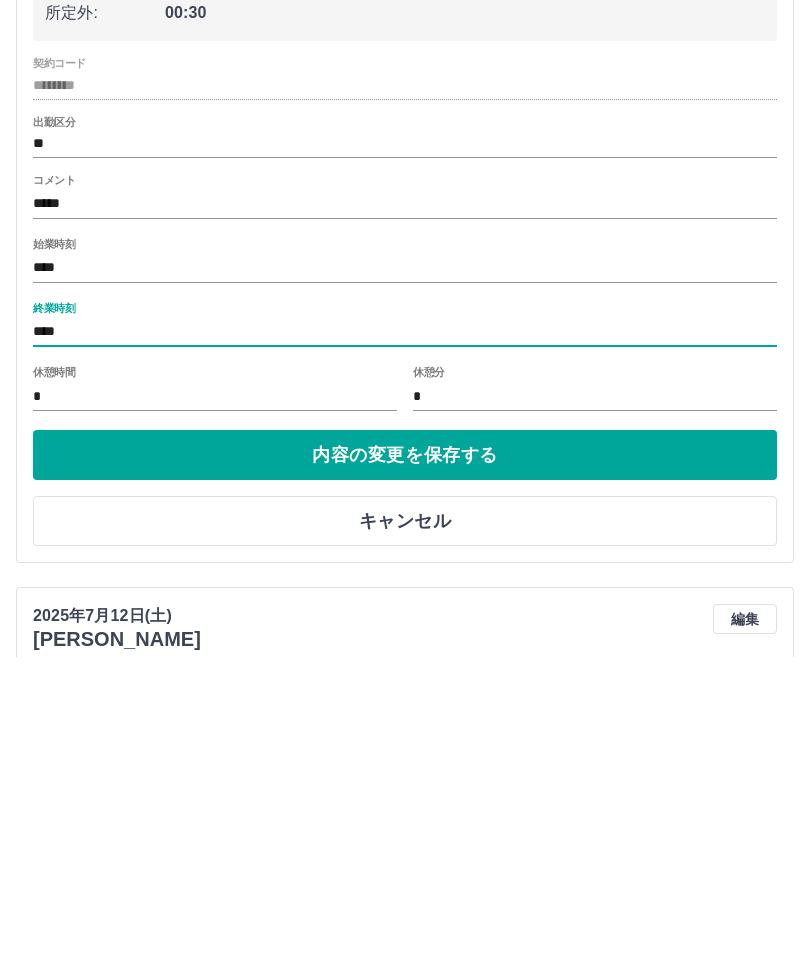 click on "内容の変更を保存する" at bounding box center (405, 775) 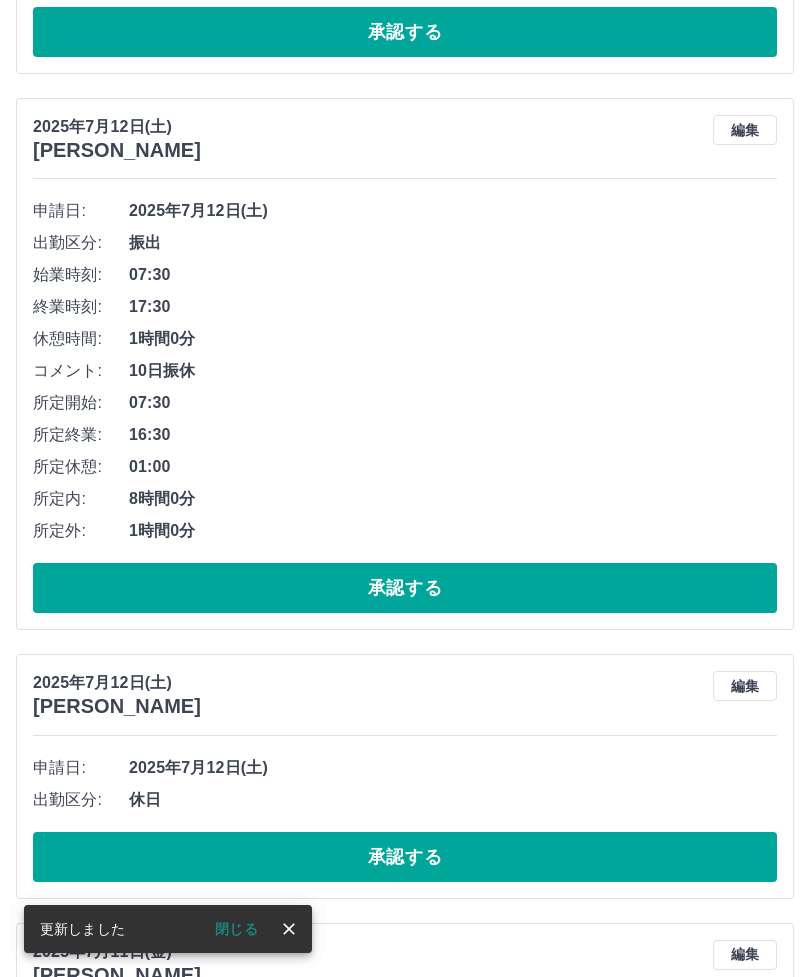 scroll, scrollTop: 679, scrollLeft: 0, axis: vertical 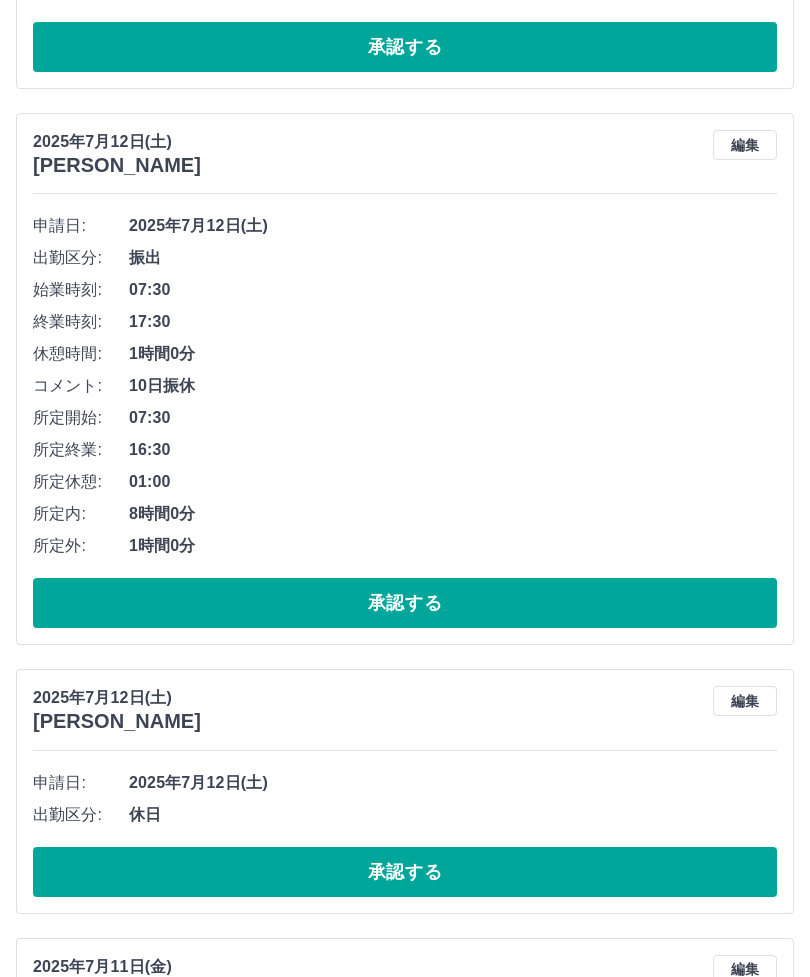 click on "編集" at bounding box center (745, 145) 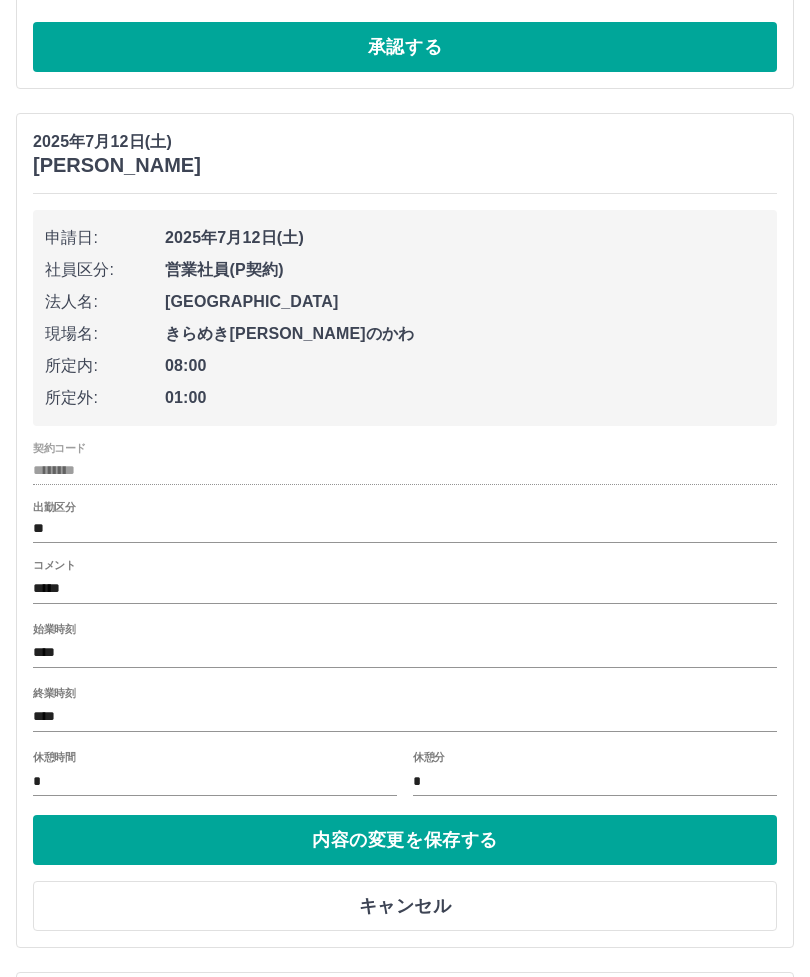 click on "*****" at bounding box center [405, 589] 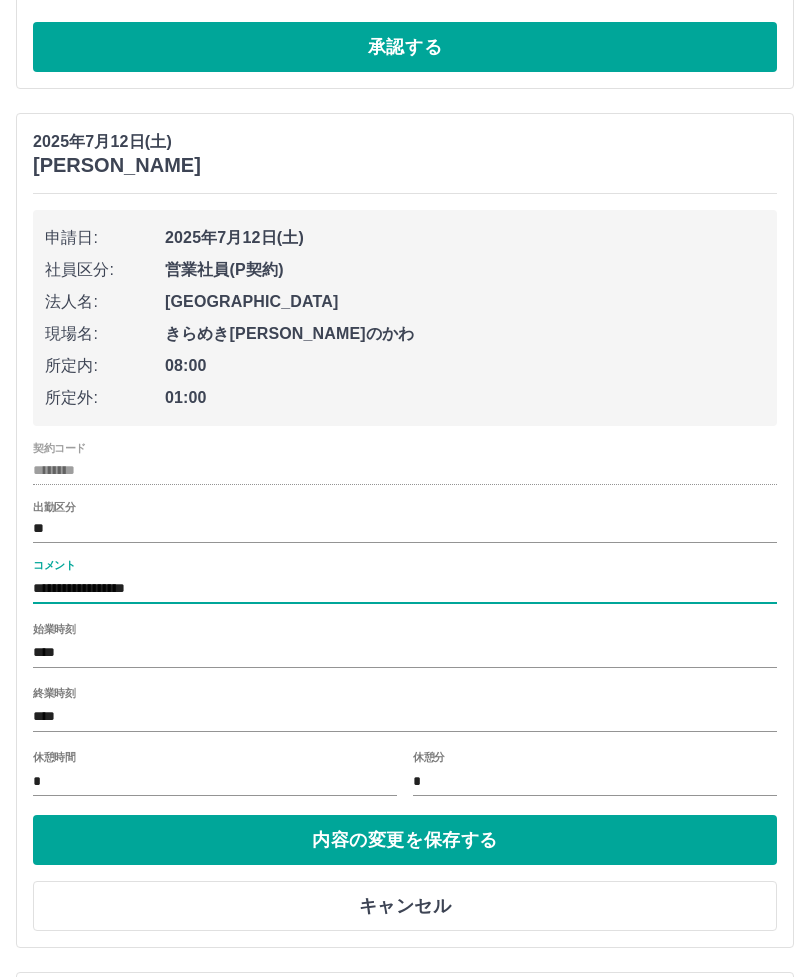 type on "**********" 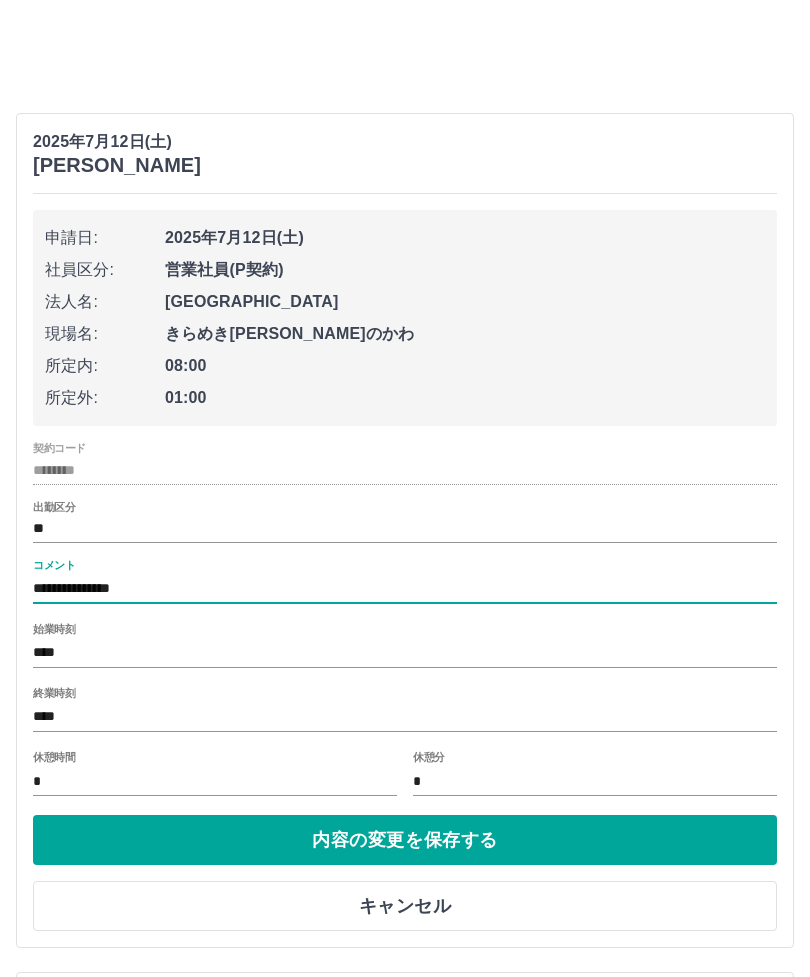 scroll, scrollTop: 782, scrollLeft: 0, axis: vertical 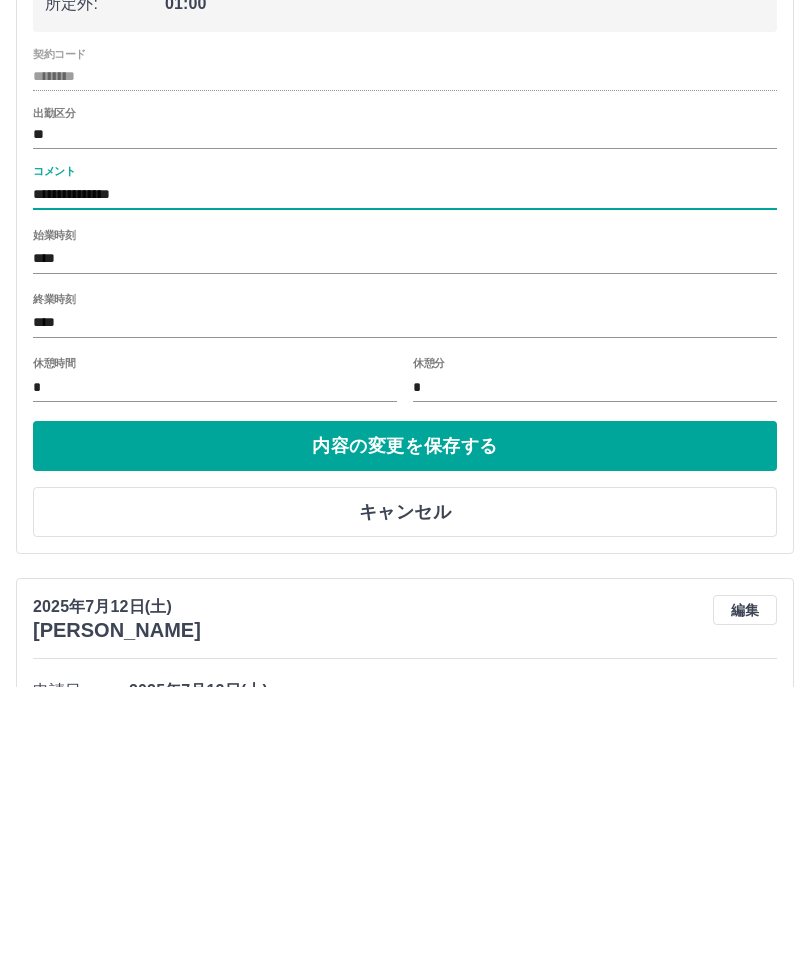 click on "内容の変更を保存する" at bounding box center (405, 737) 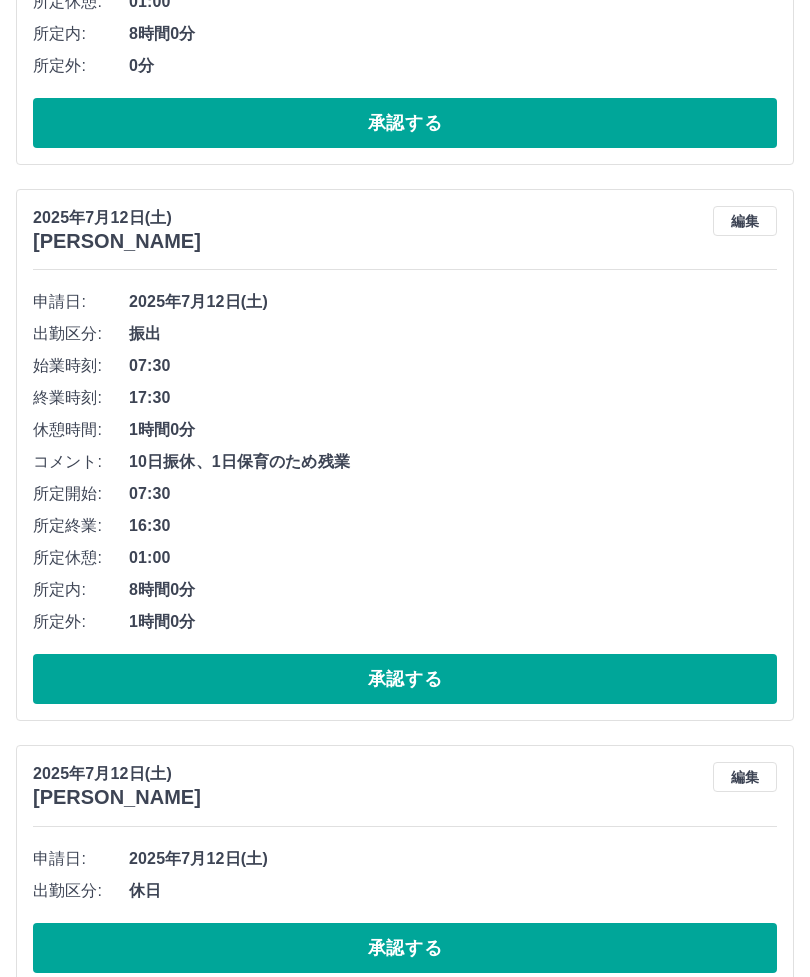 scroll, scrollTop: 600, scrollLeft: 0, axis: vertical 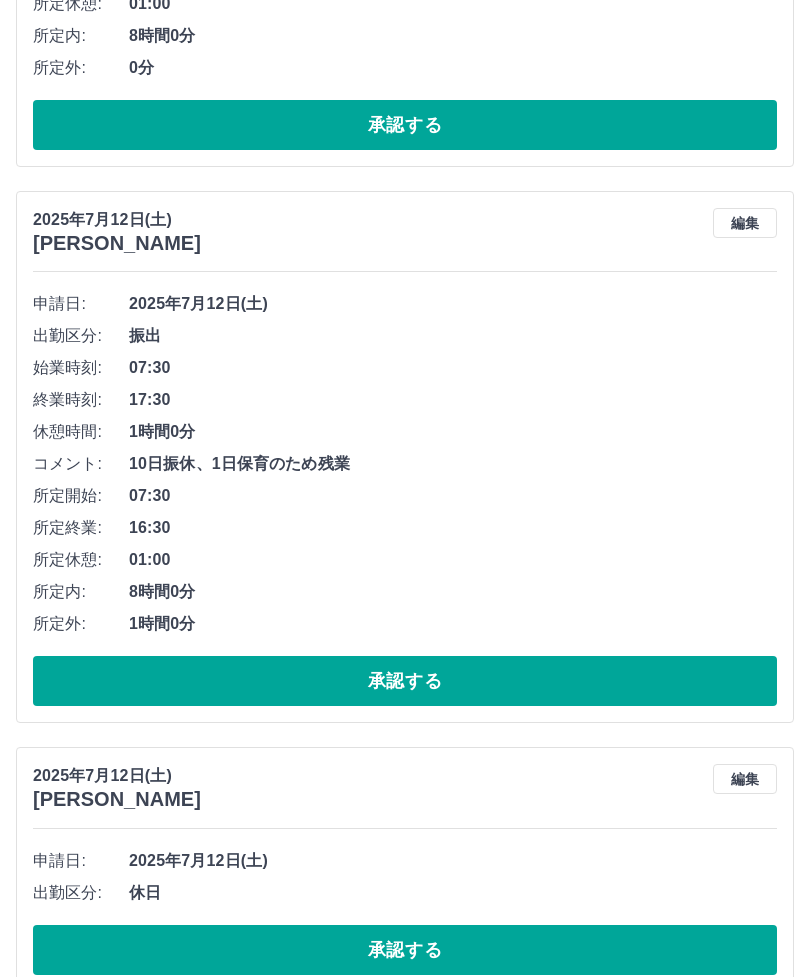 click on "承認する" at bounding box center [405, 682] 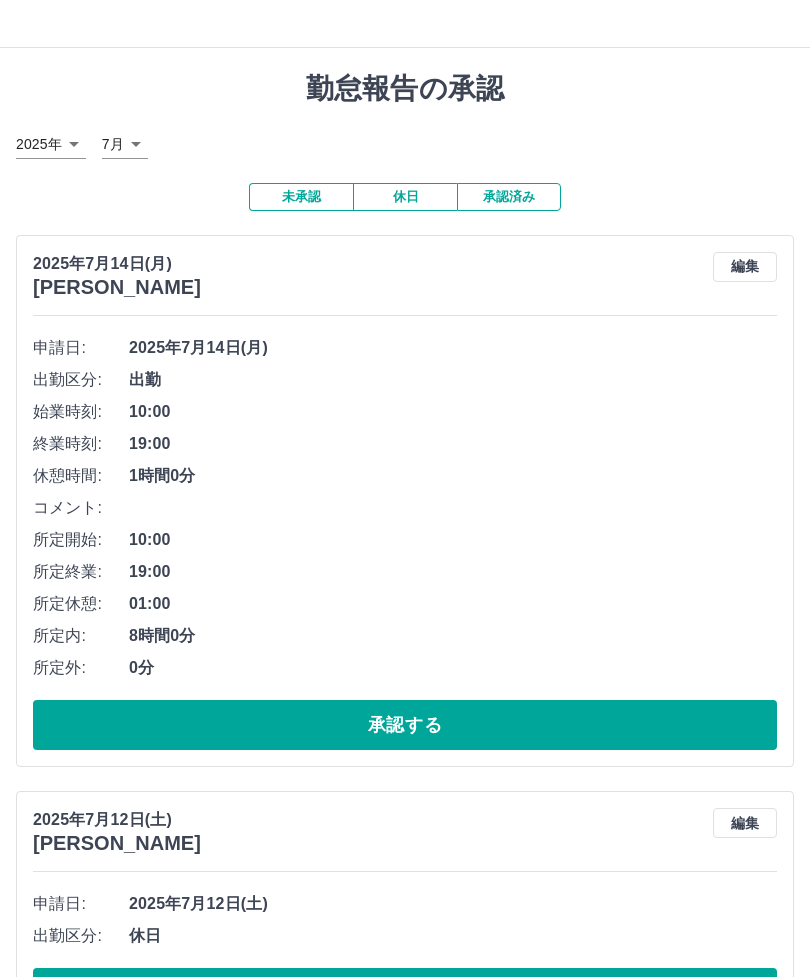 scroll, scrollTop: 0, scrollLeft: 0, axis: both 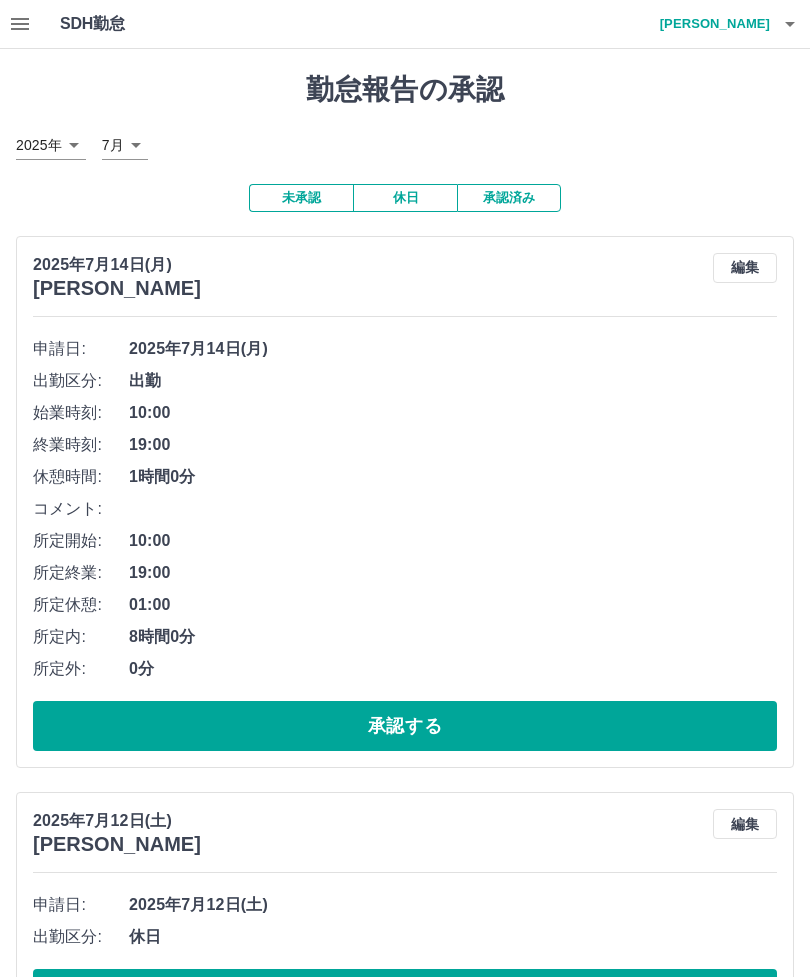 click 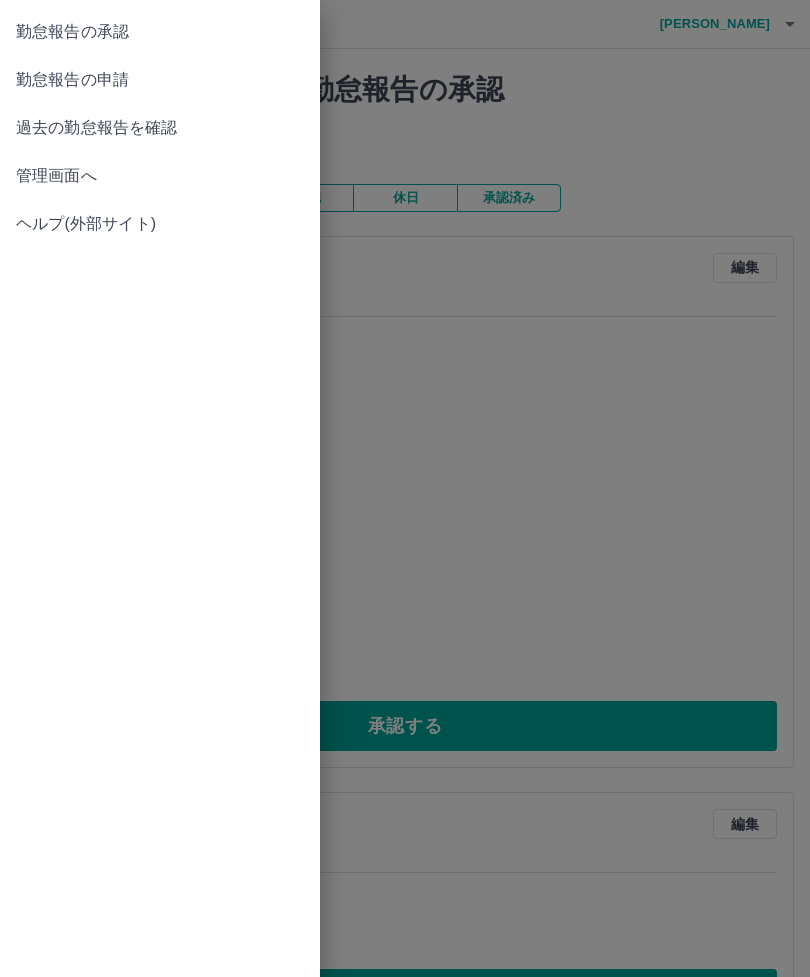 click on "勤怠報告の申請" at bounding box center (160, 80) 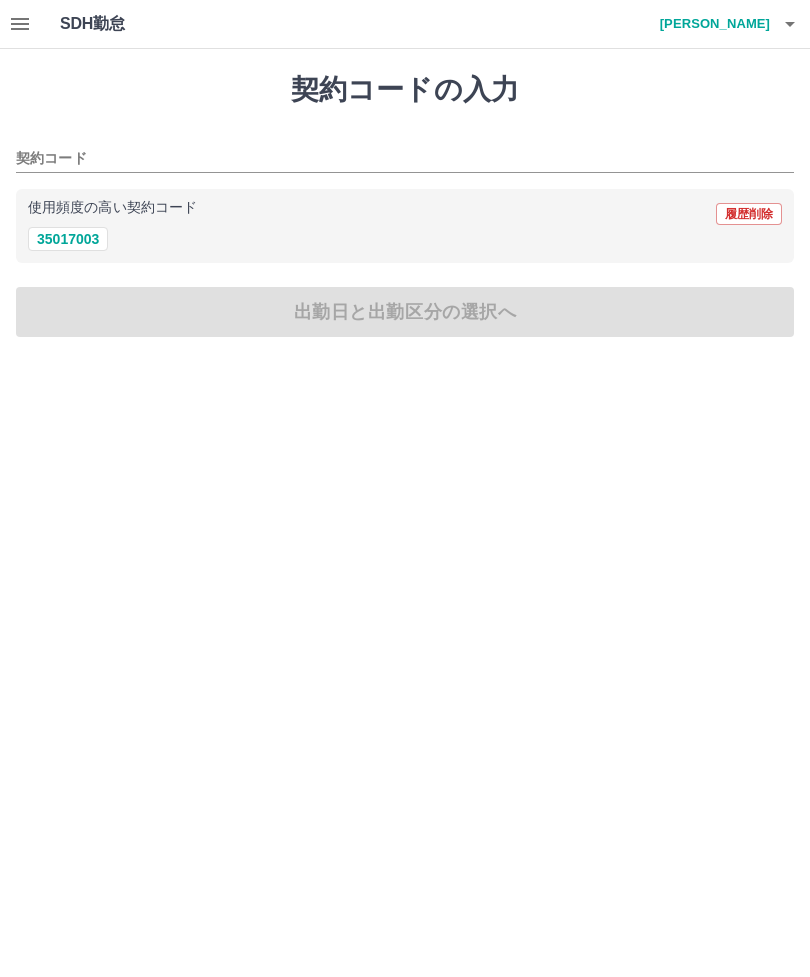 click on "35017003" at bounding box center (68, 239) 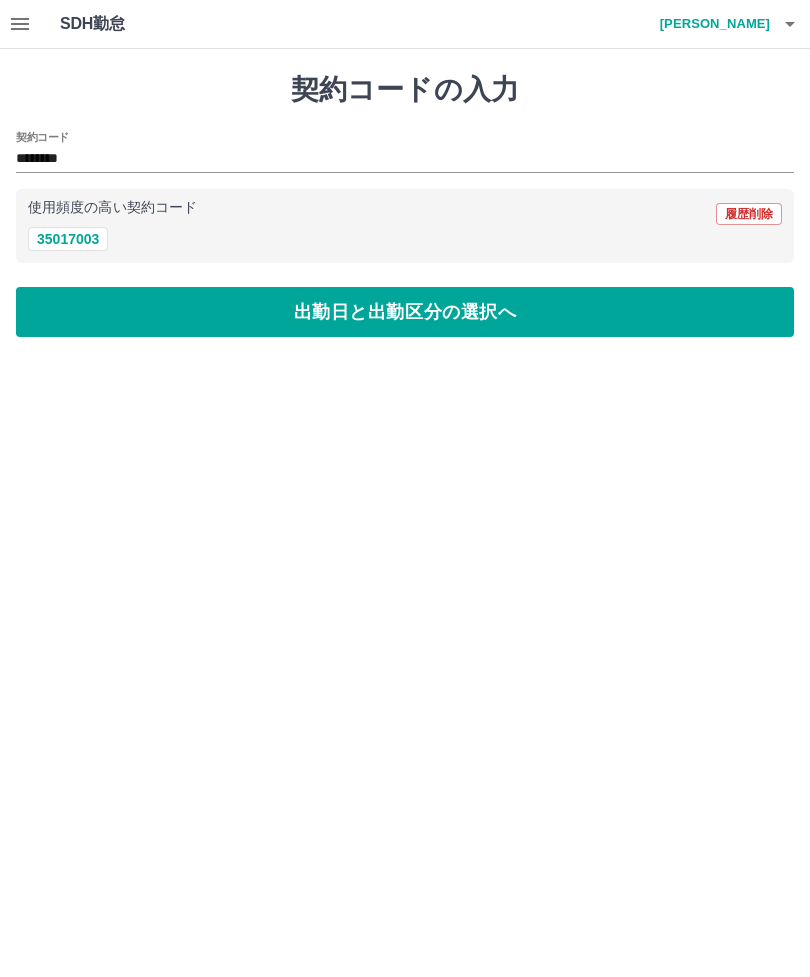 click on "出勤日と出勤区分の選択へ" at bounding box center (405, 312) 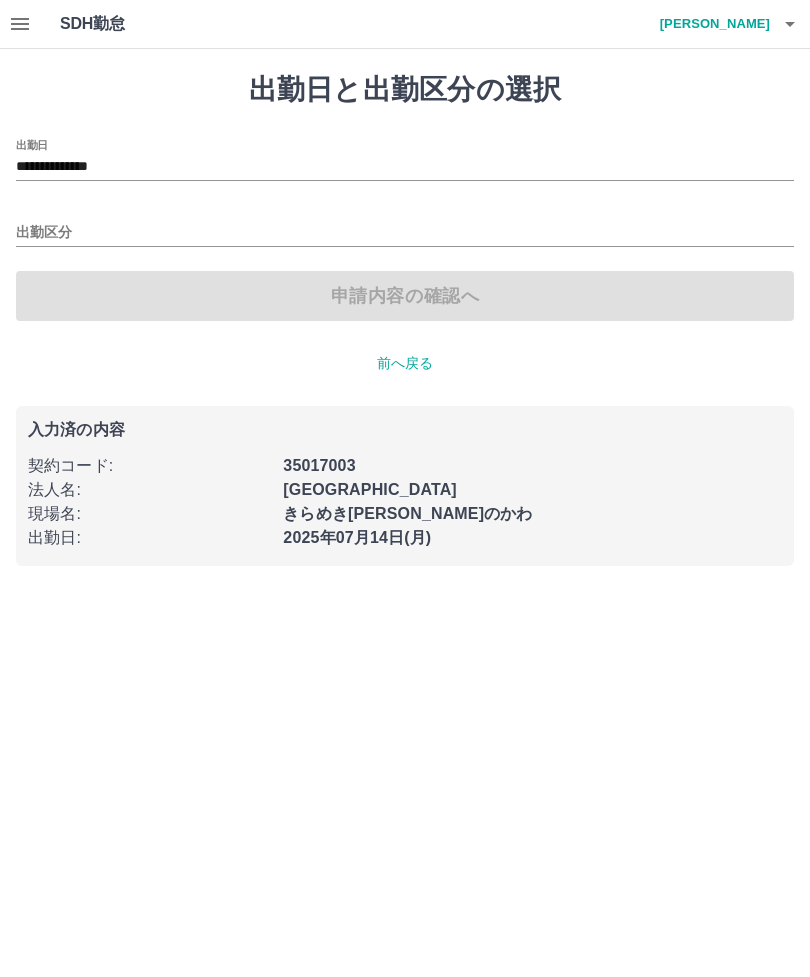 click on "**********" at bounding box center [405, 167] 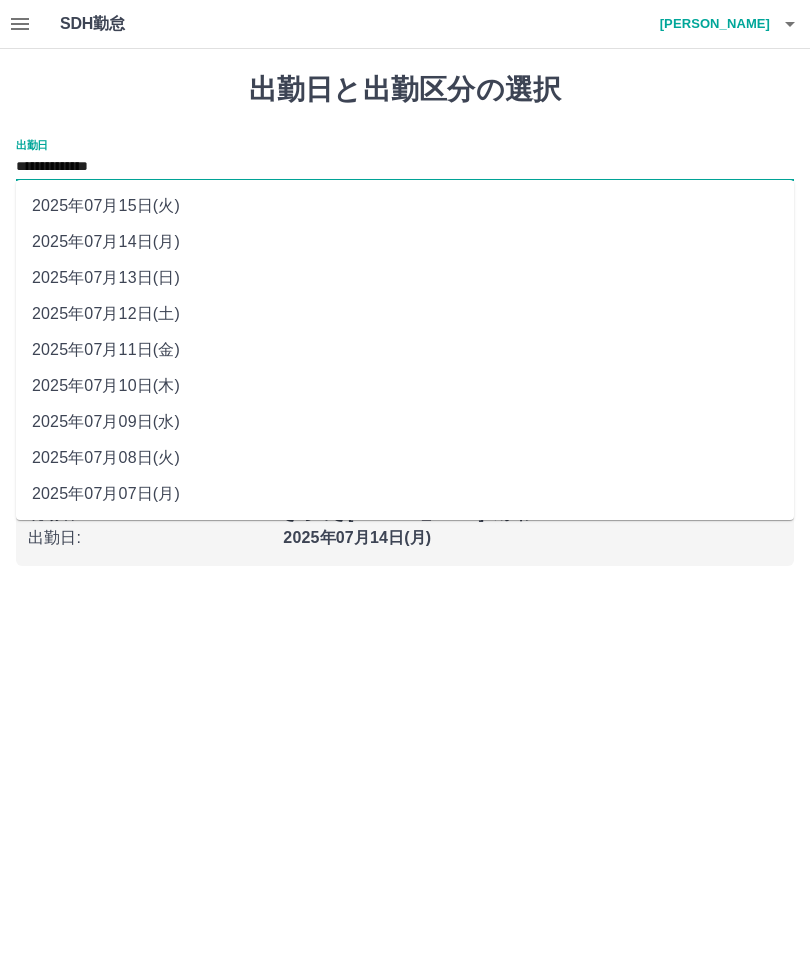 click on "2025年07月12日(土)" at bounding box center (405, 314) 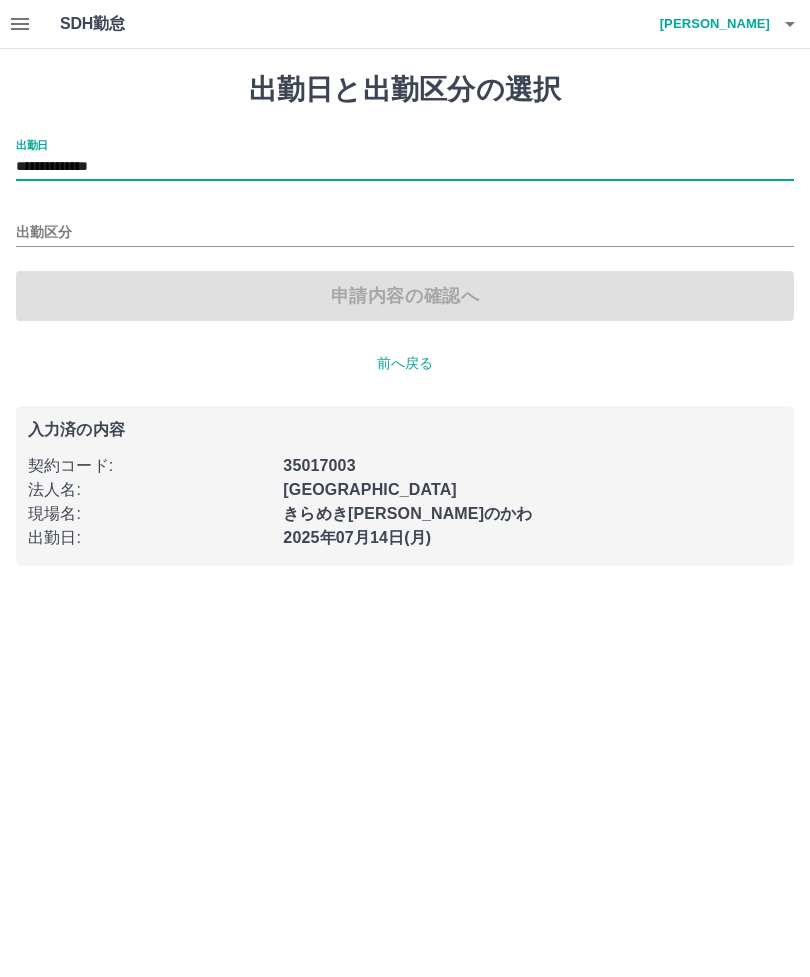 click on "出勤区分" at bounding box center [405, 233] 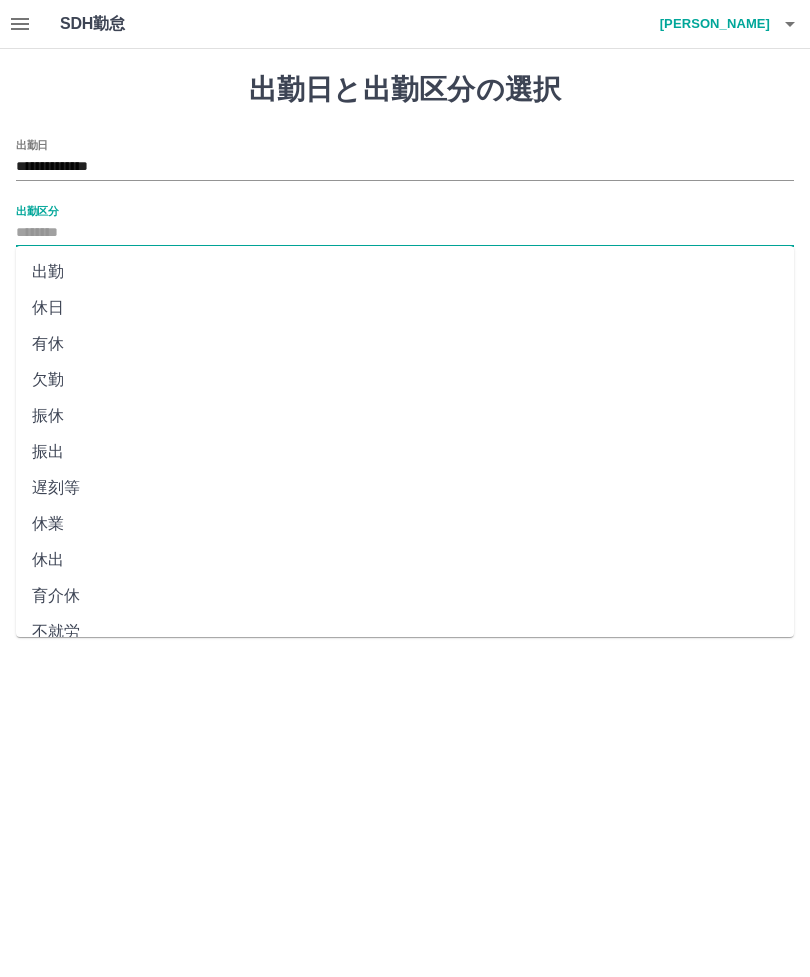 click on "休日" at bounding box center [405, 308] 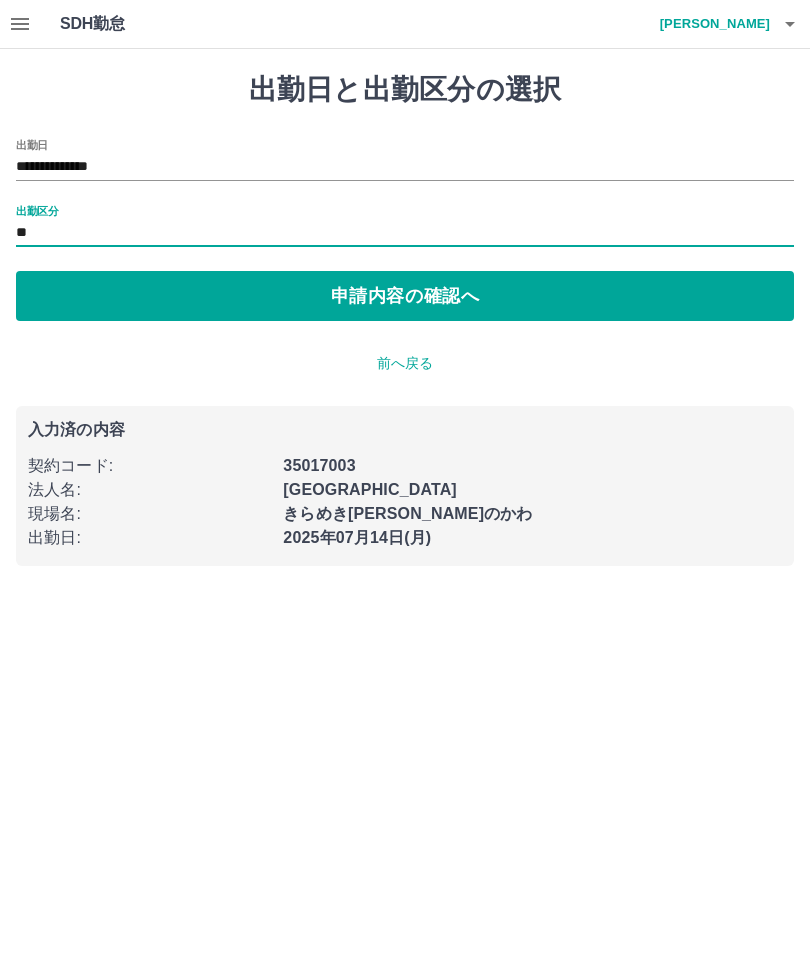 click on "申請内容の確認へ" at bounding box center [405, 296] 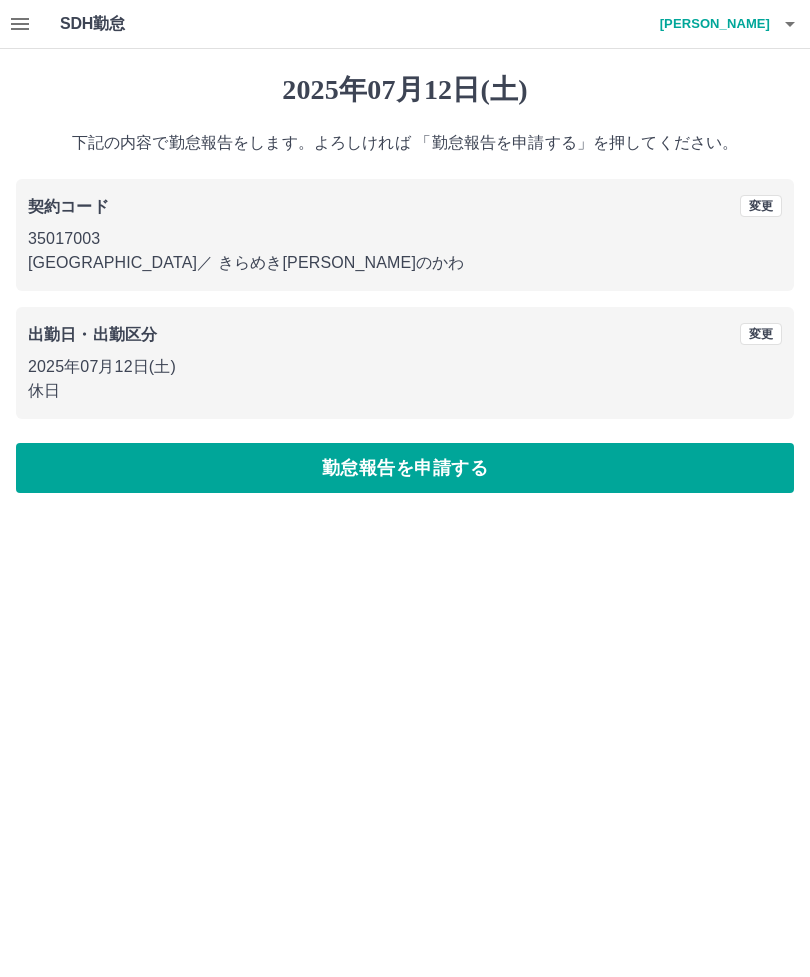 click on "勤怠報告を申請する" at bounding box center (405, 468) 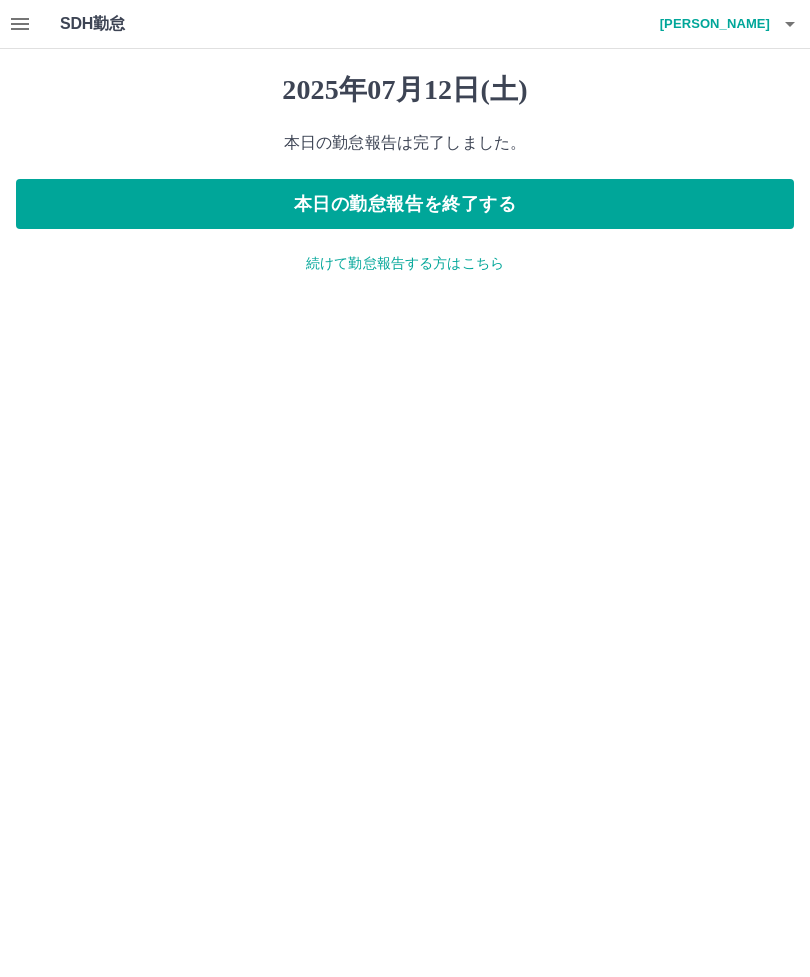 click on "続けて勤怠報告する方はこちら" at bounding box center (405, 263) 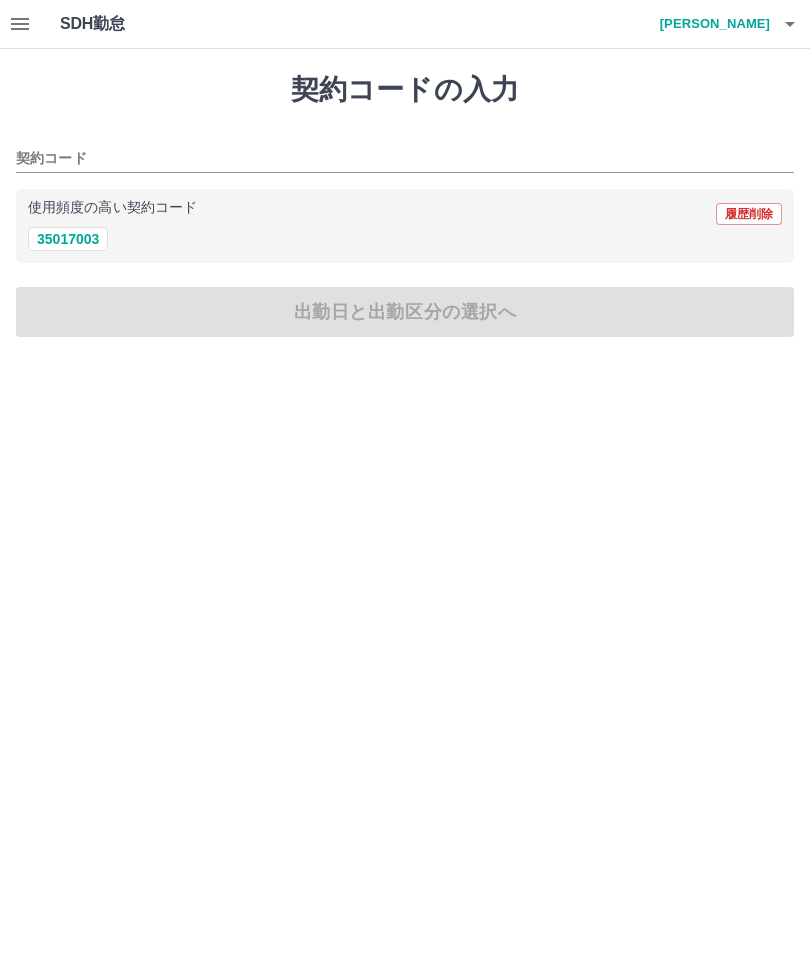 click on "35017003" at bounding box center (68, 239) 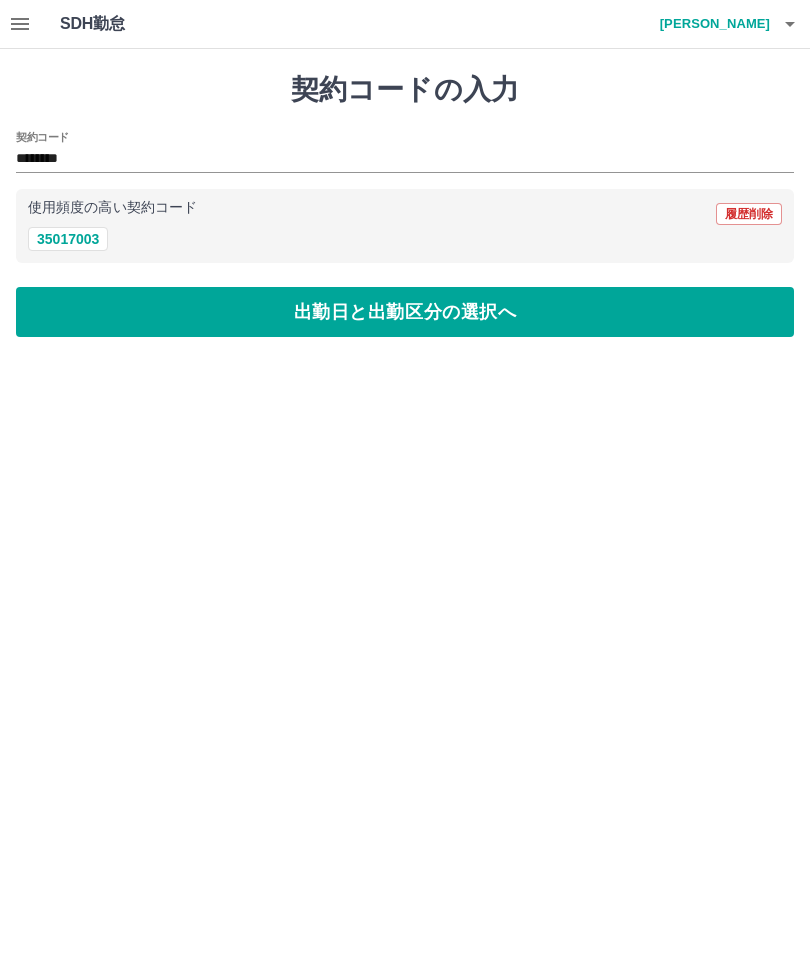 click on "出勤日と出勤区分の選択へ" at bounding box center [405, 312] 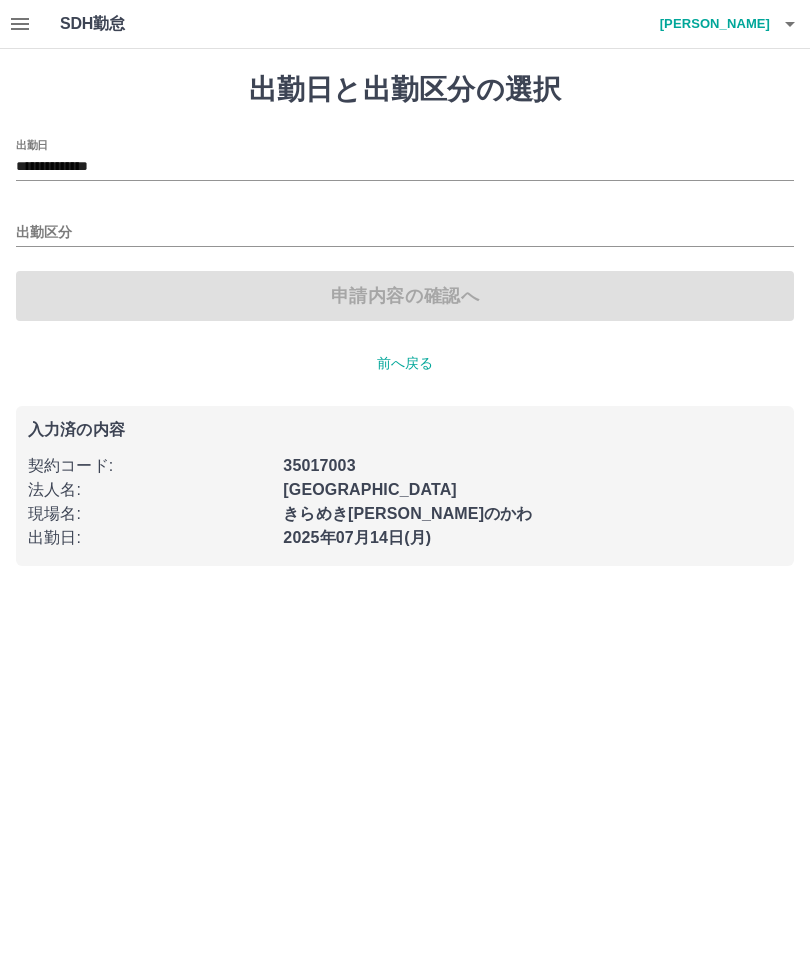click on "**********" at bounding box center (405, 167) 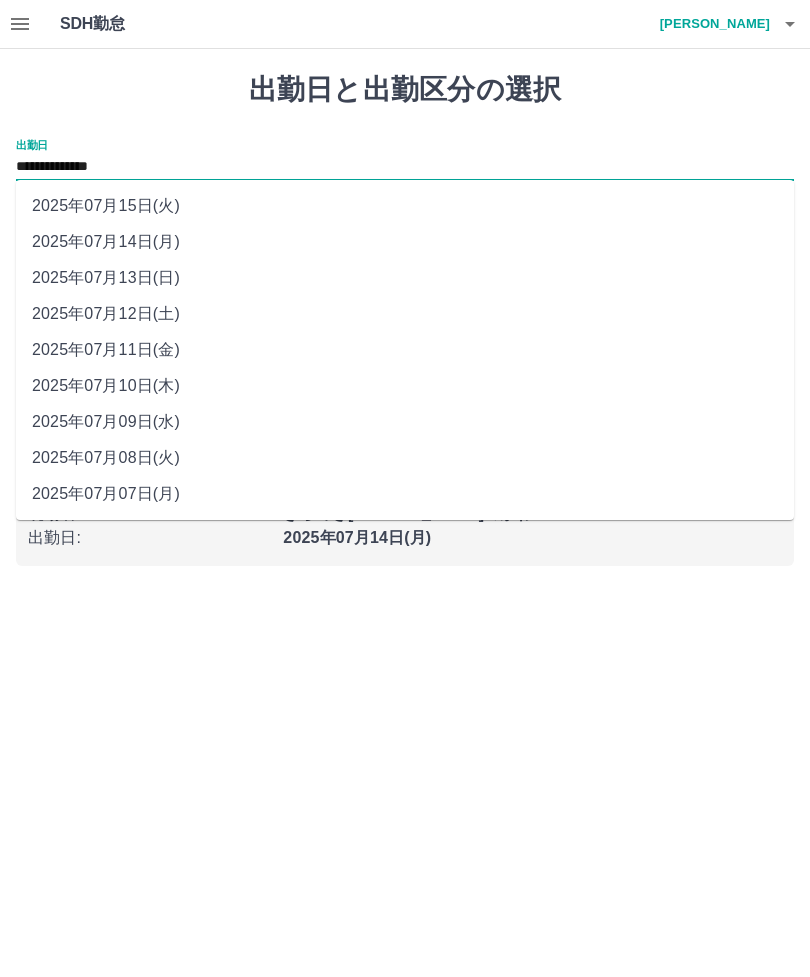 click on "2025年07月13日(日)" at bounding box center [405, 278] 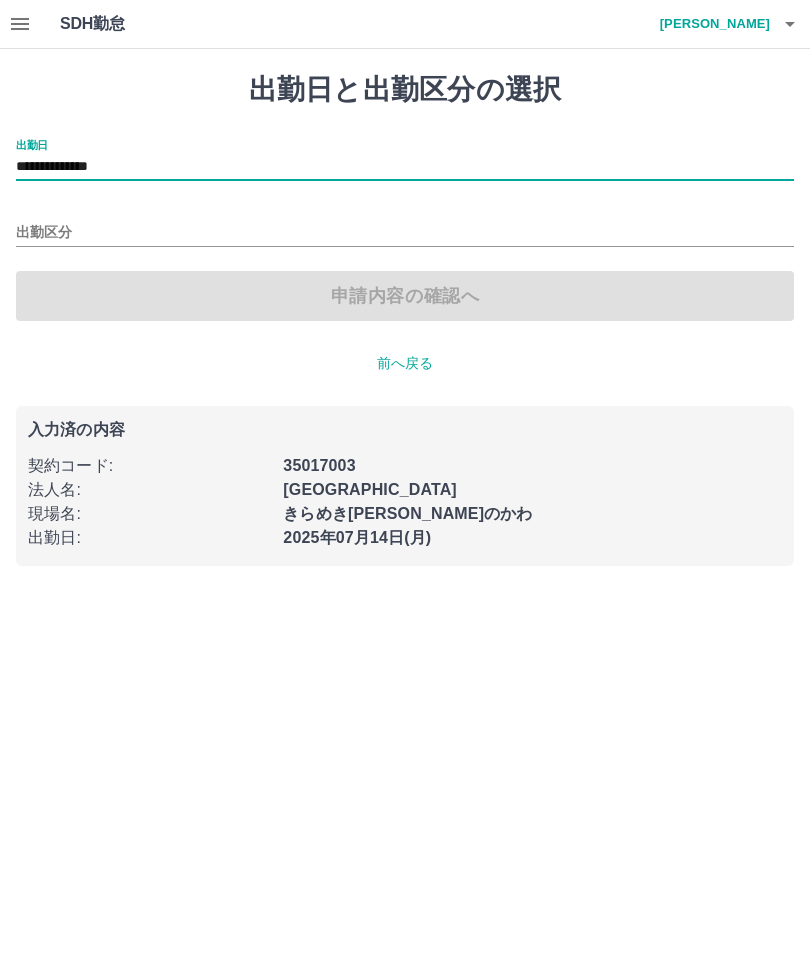 click on "出勤区分" at bounding box center [405, 233] 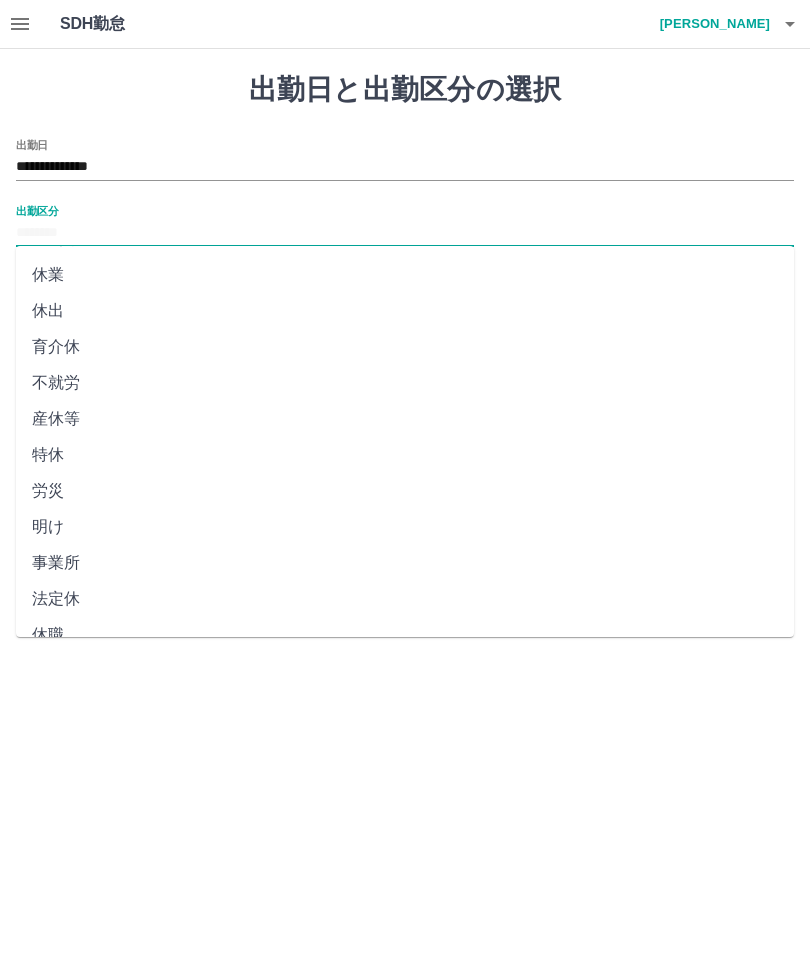 scroll, scrollTop: 248, scrollLeft: 0, axis: vertical 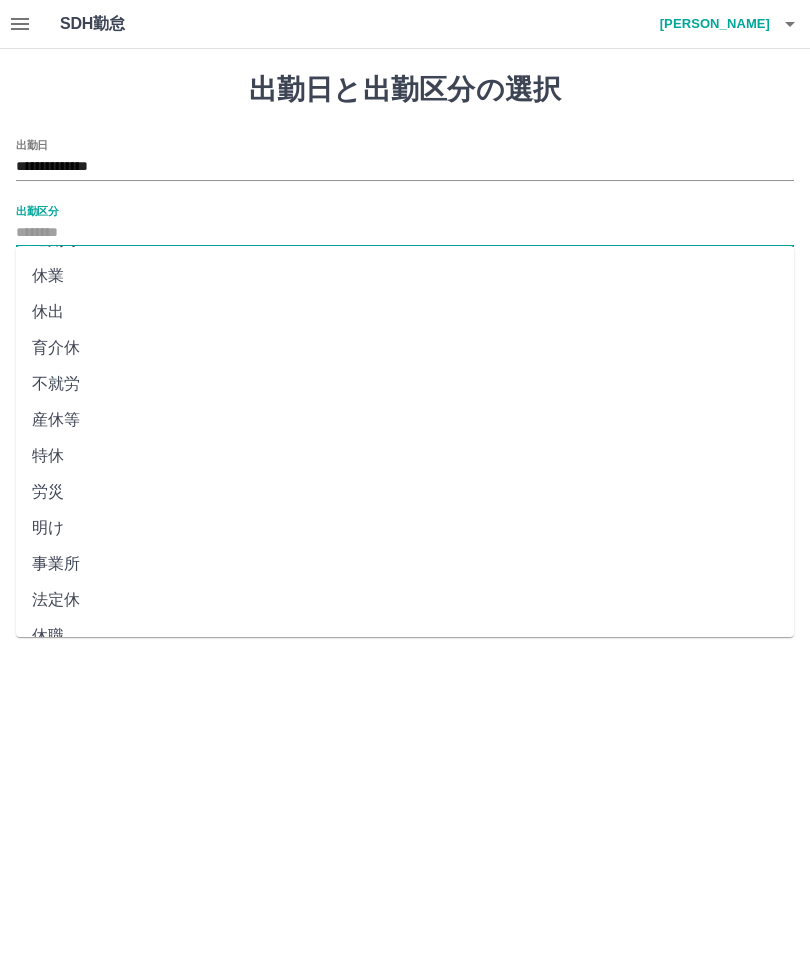 click on "法定休" at bounding box center [405, 600] 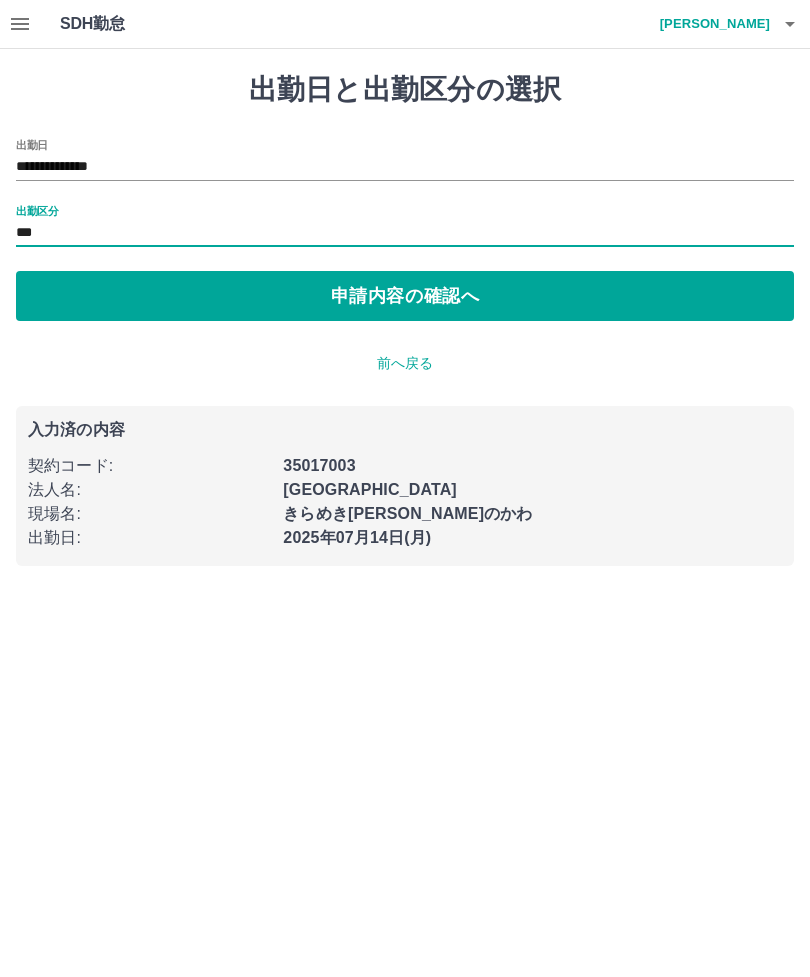 click on "申請内容の確認へ" at bounding box center [405, 296] 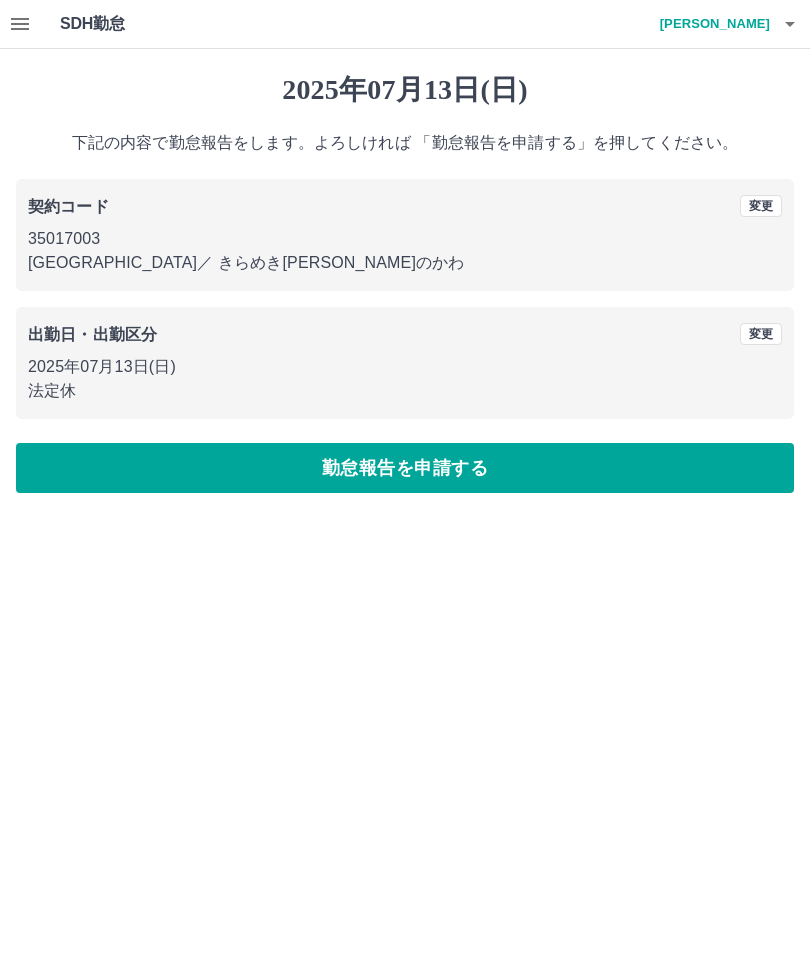 click on "勤怠報告を申請する" at bounding box center (405, 468) 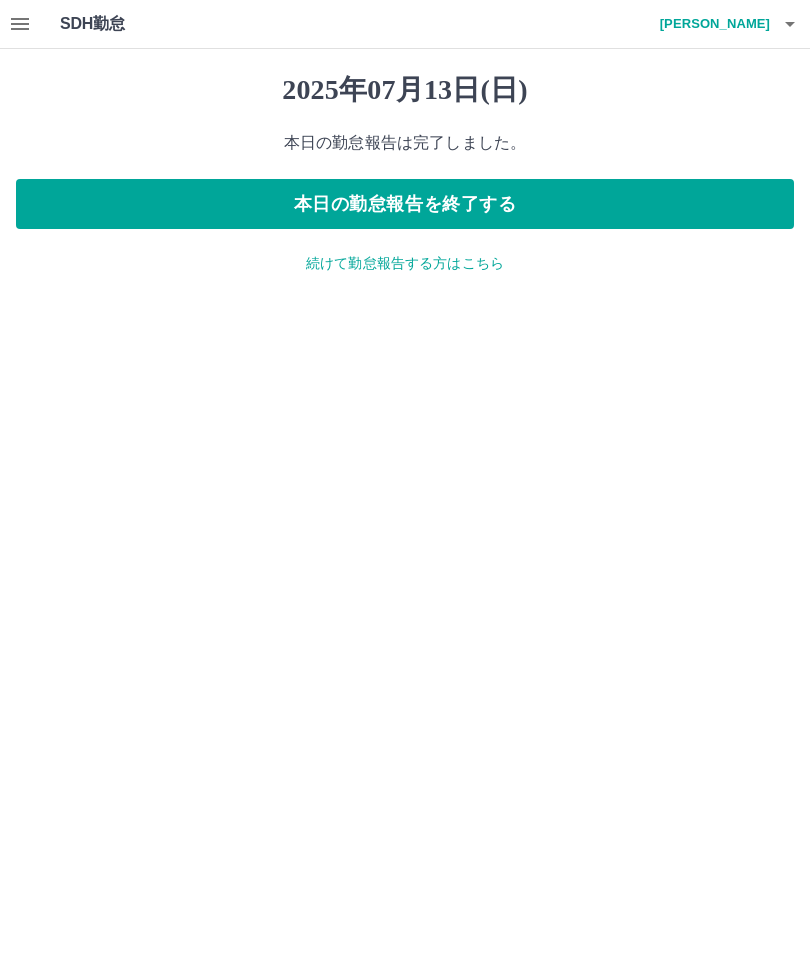 click on "続けて勤怠報告する方はこちら" at bounding box center (405, 263) 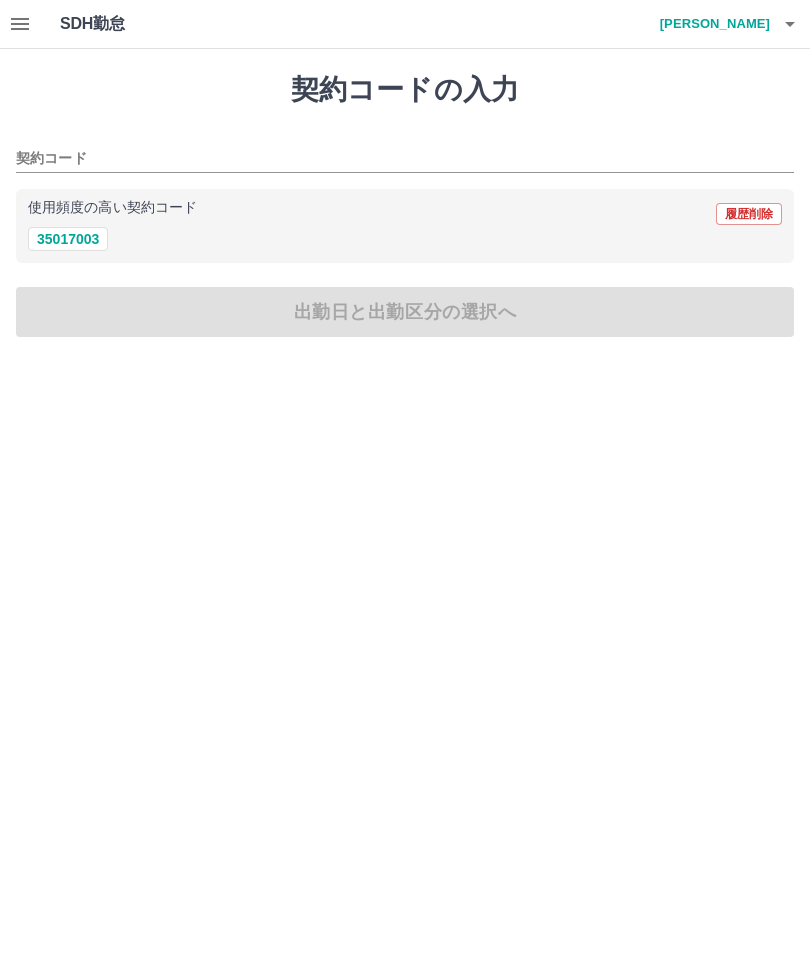 click on "35017003" at bounding box center (68, 239) 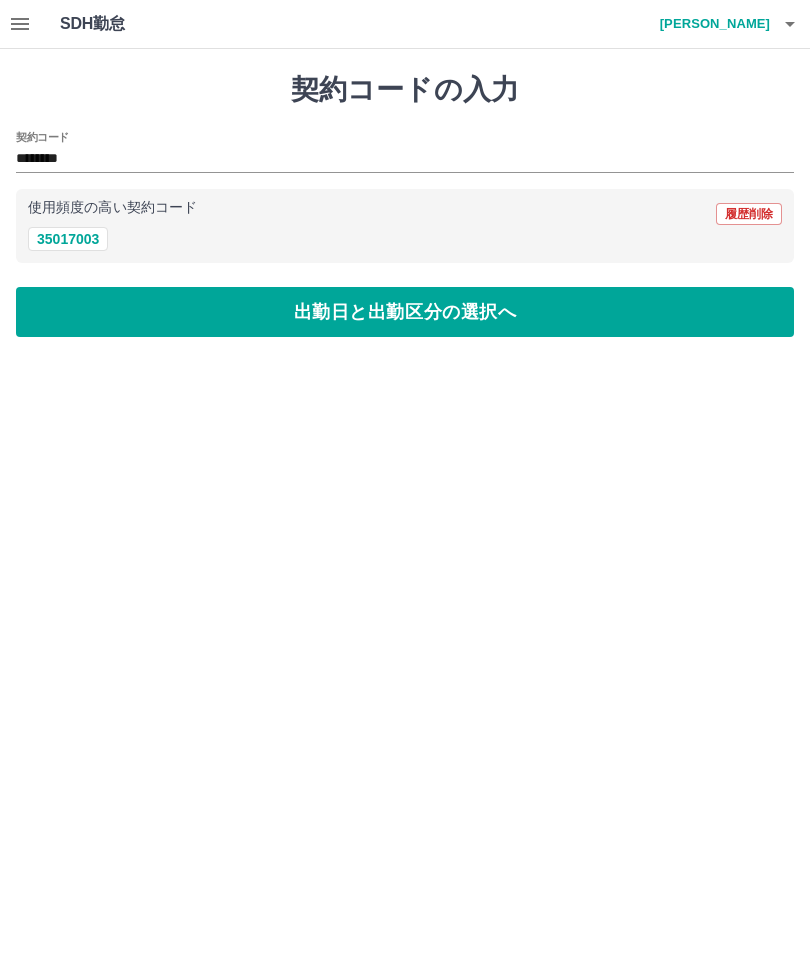 click on "出勤日と出勤区分の選択へ" at bounding box center [405, 312] 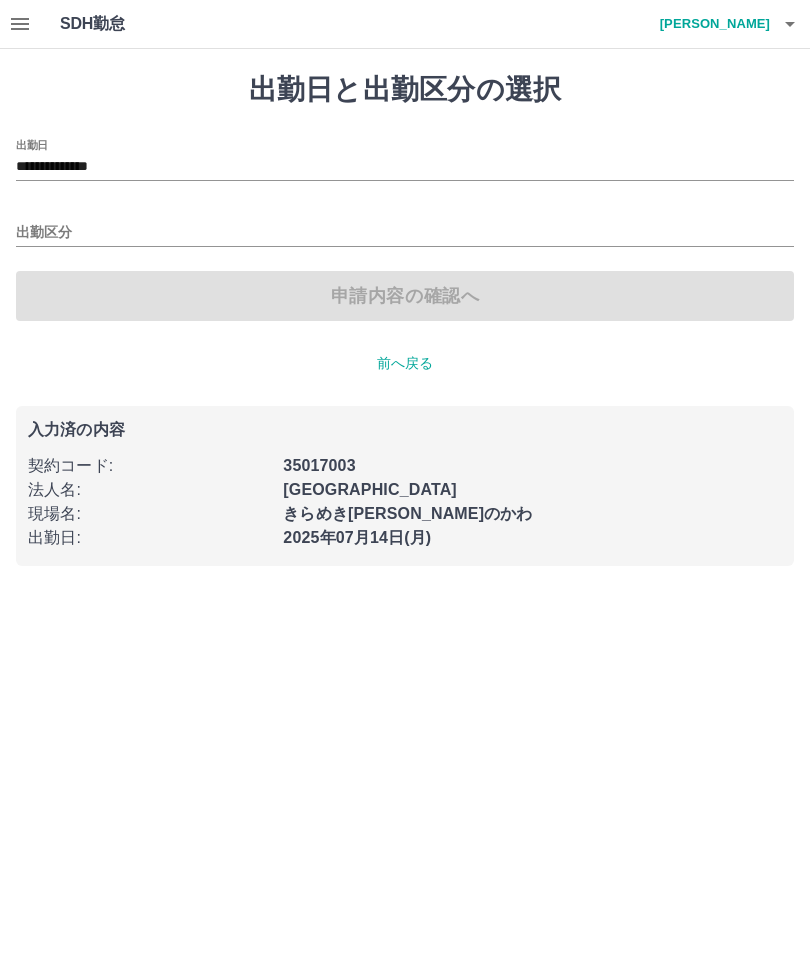 click on "出勤区分" at bounding box center [405, 233] 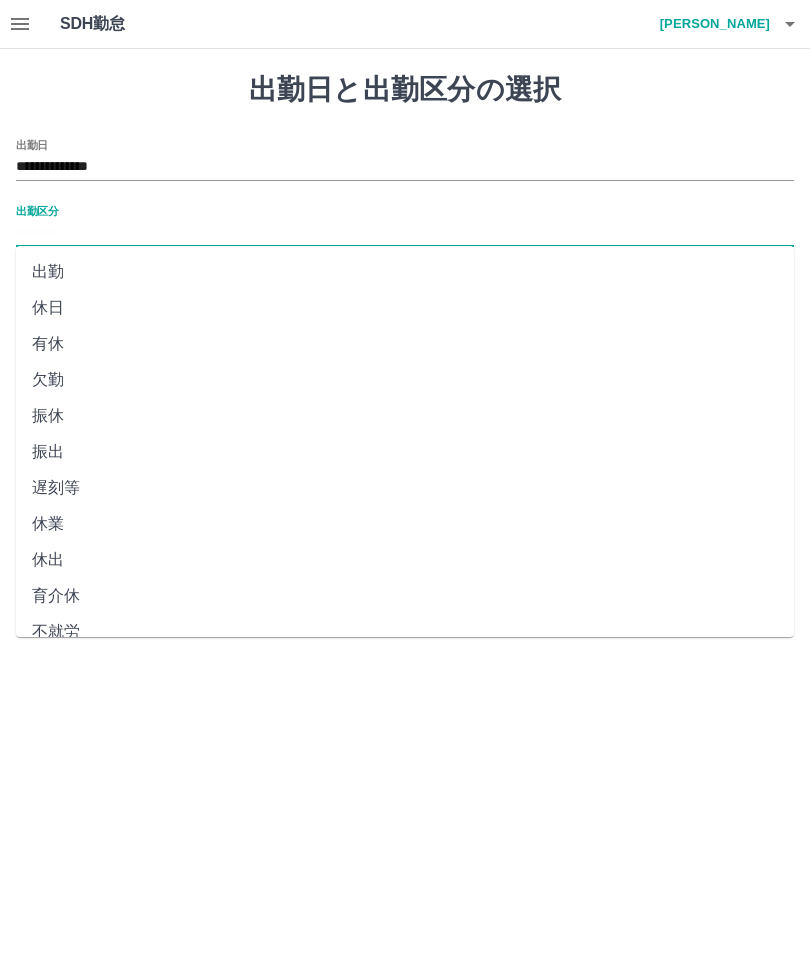click on "出勤" at bounding box center (405, 272) 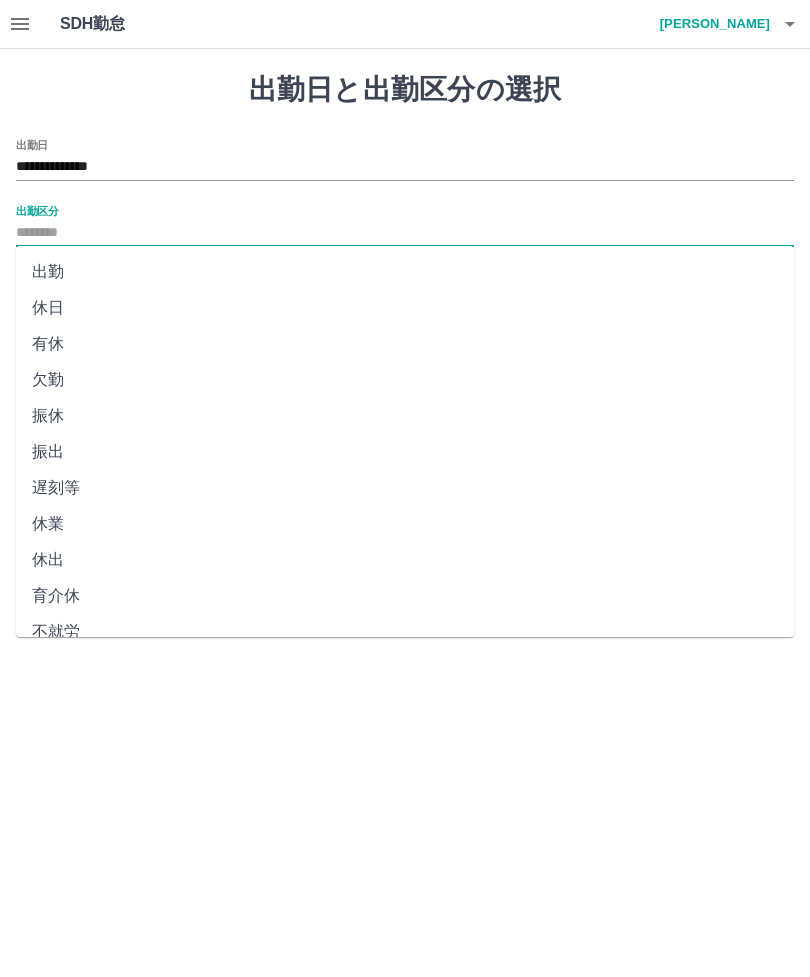 type on "**" 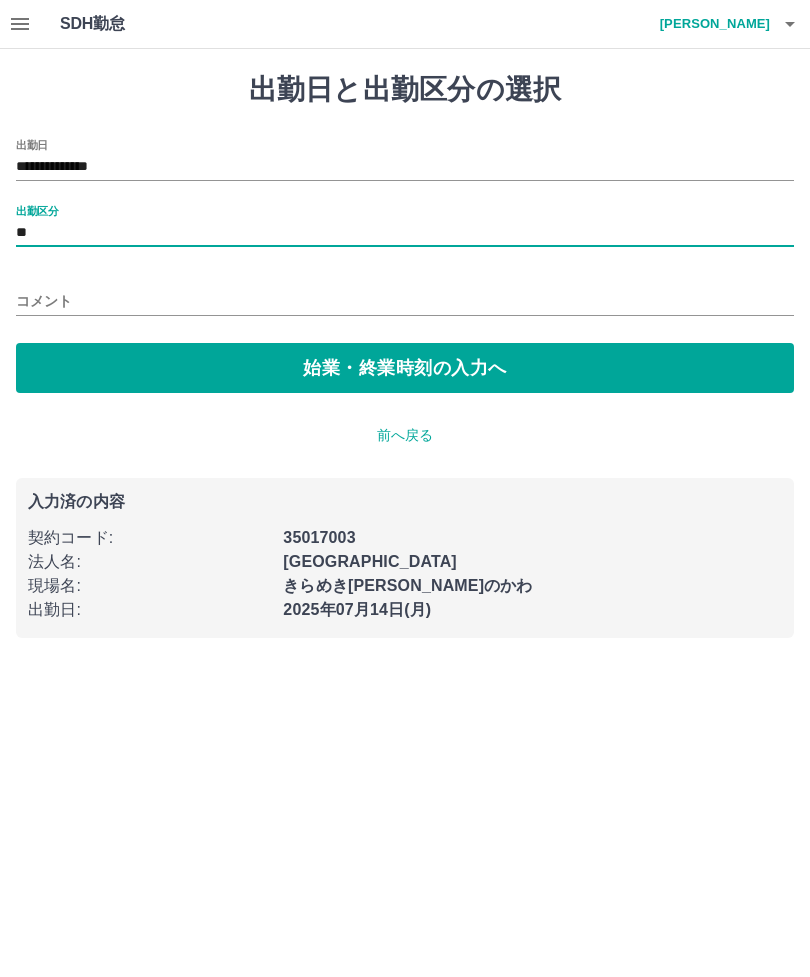 click on "始業・終業時刻の入力へ" at bounding box center [405, 368] 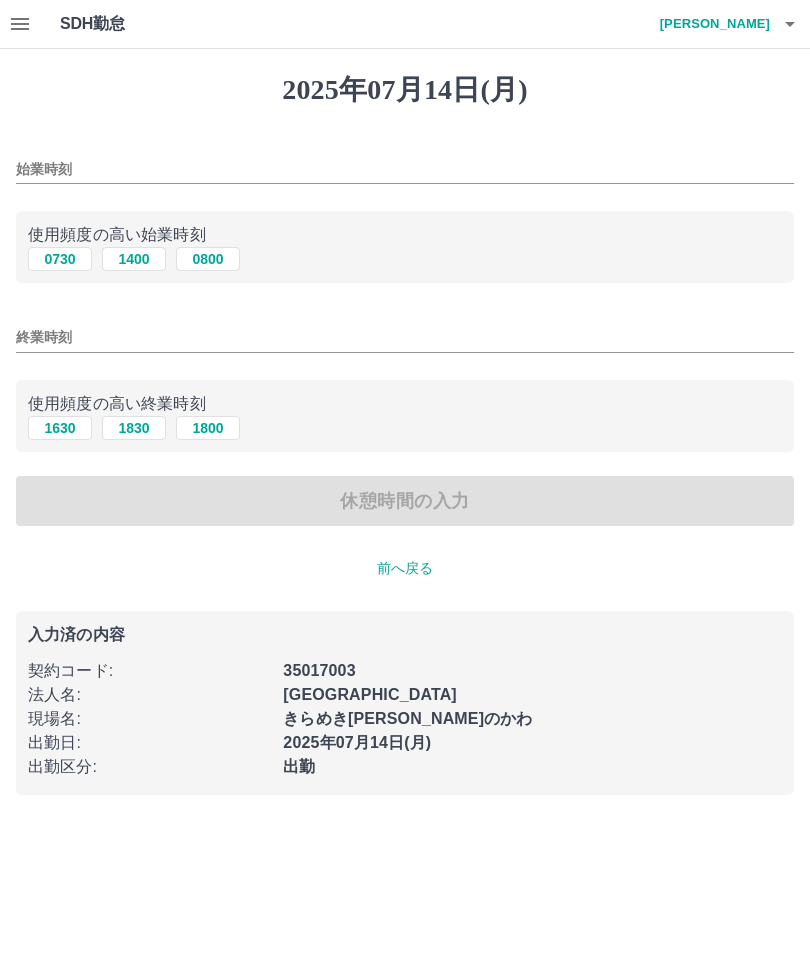 click on "始業時刻" at bounding box center (405, 169) 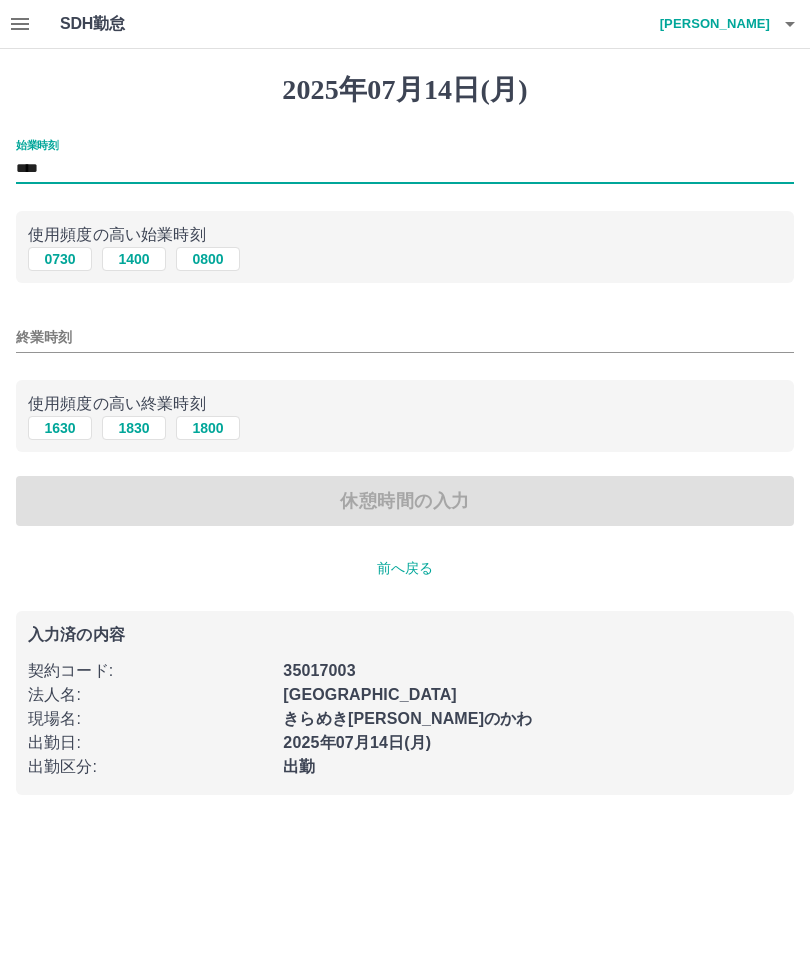 type on "****" 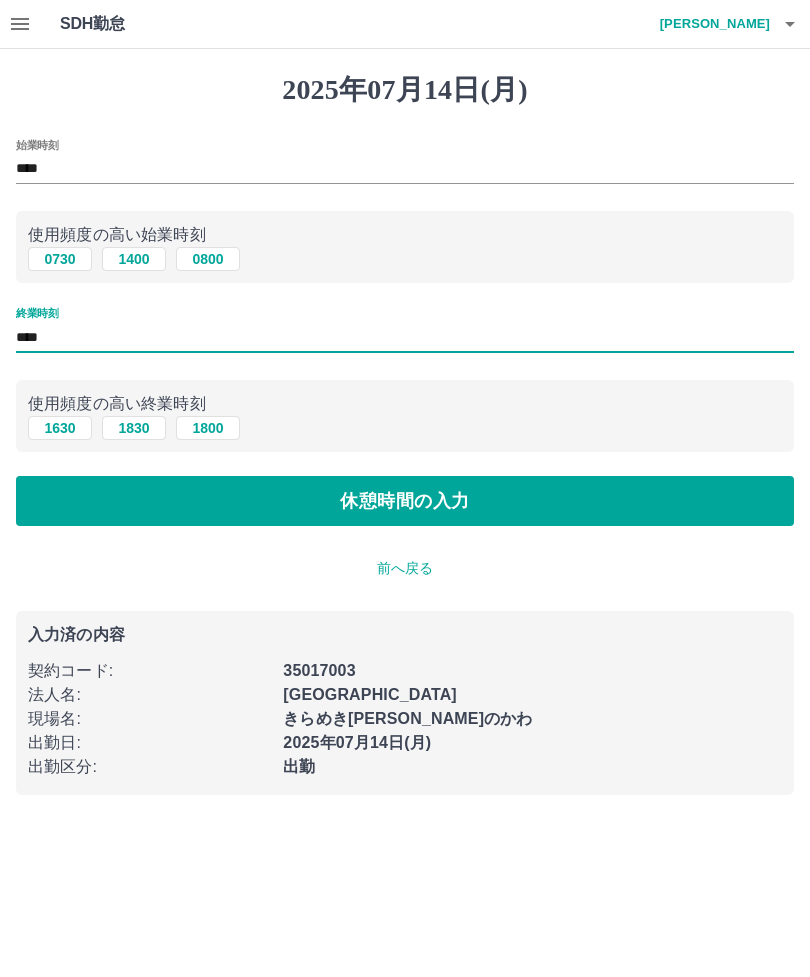 type on "****" 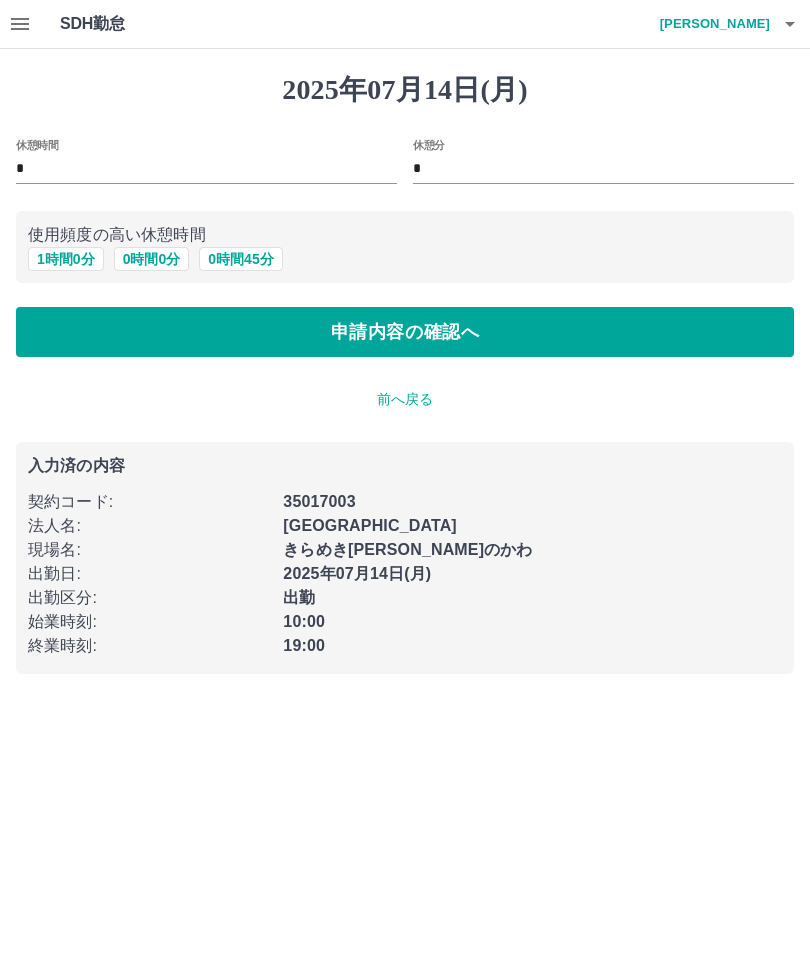 click on "1 時間 0 分" at bounding box center (66, 259) 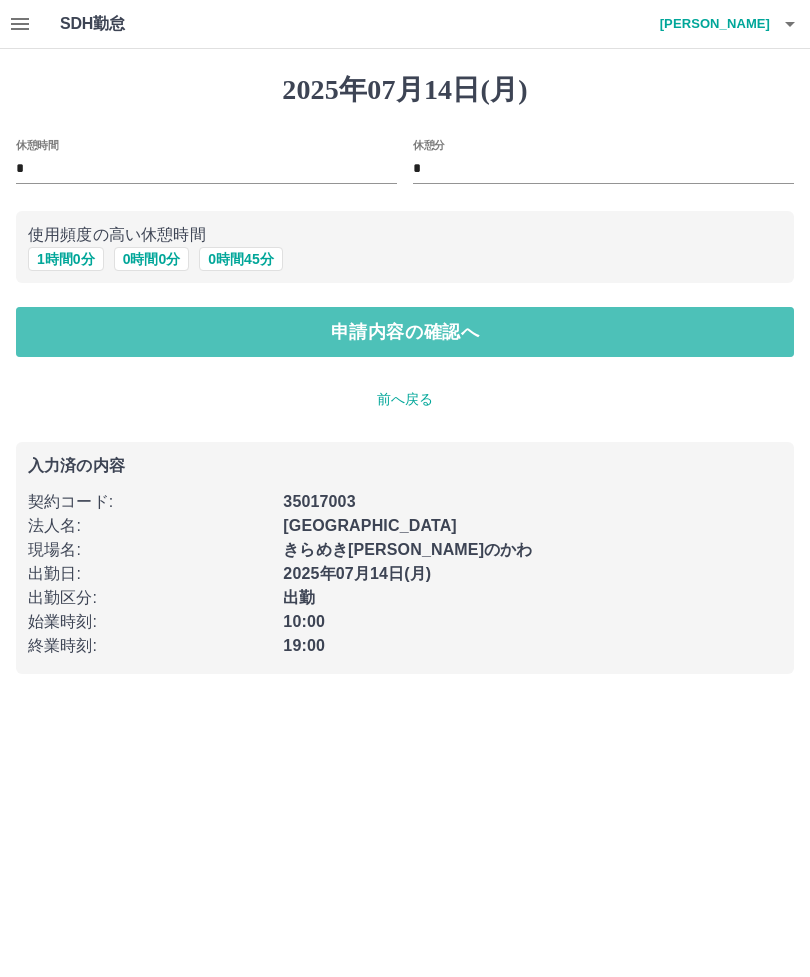 click on "申請内容の確認へ" at bounding box center [405, 332] 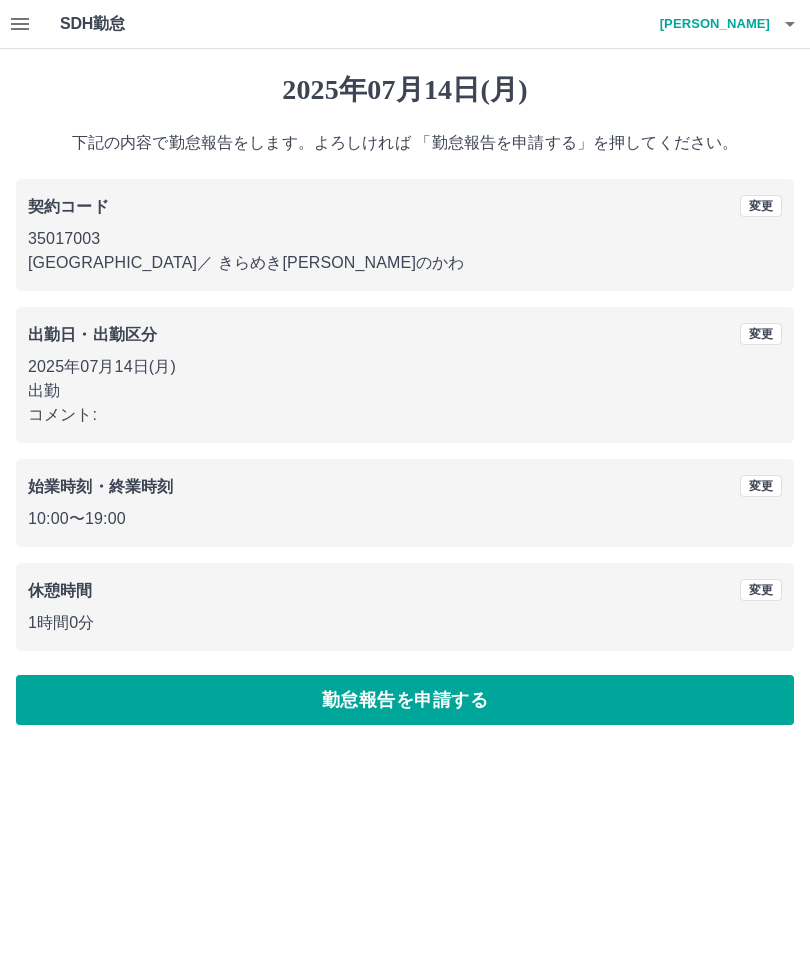 click on "勤怠報告を申請する" at bounding box center [405, 700] 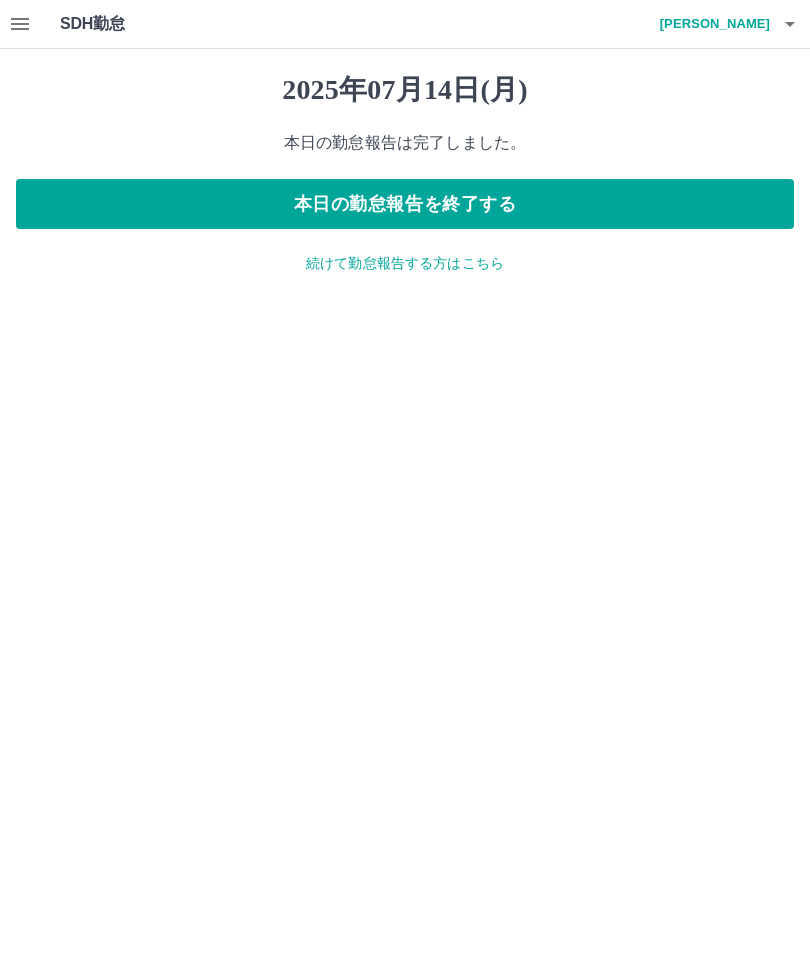 click on "佐藤　成雄" at bounding box center (710, 24) 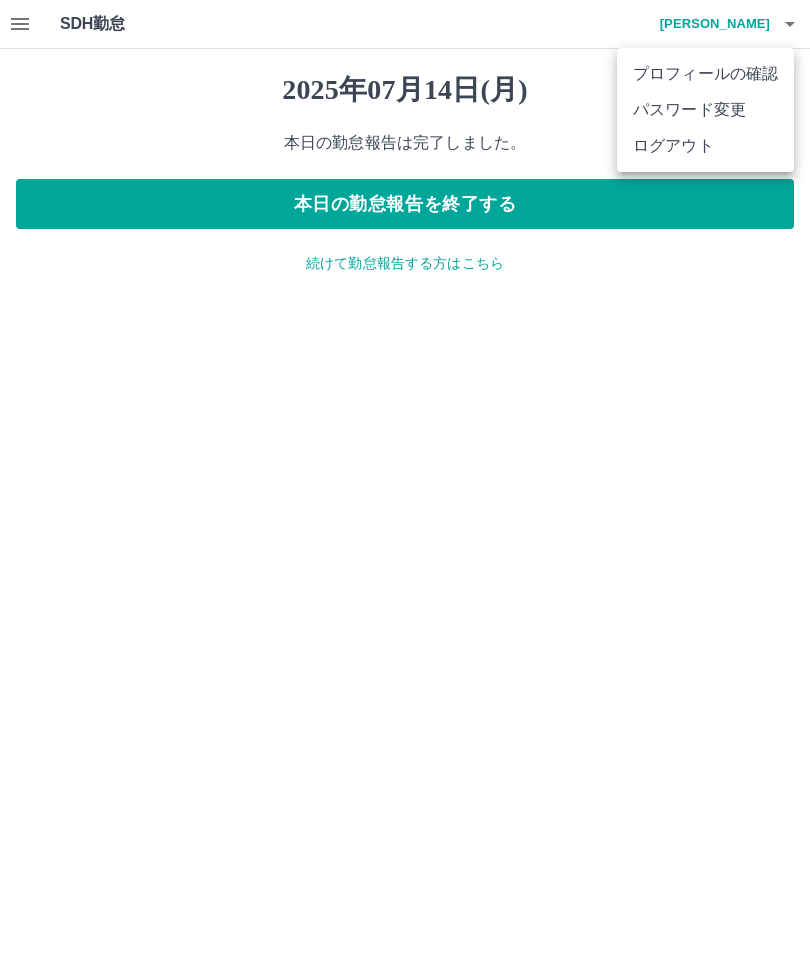 click on "ログアウト" at bounding box center [705, 146] 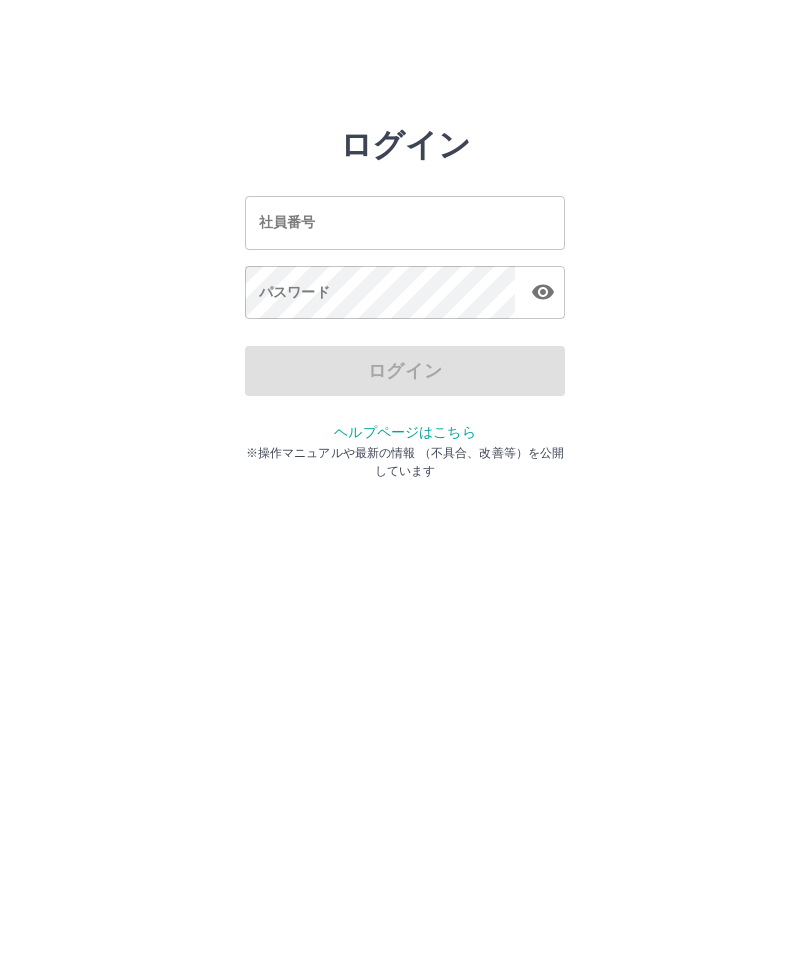 scroll, scrollTop: 0, scrollLeft: 0, axis: both 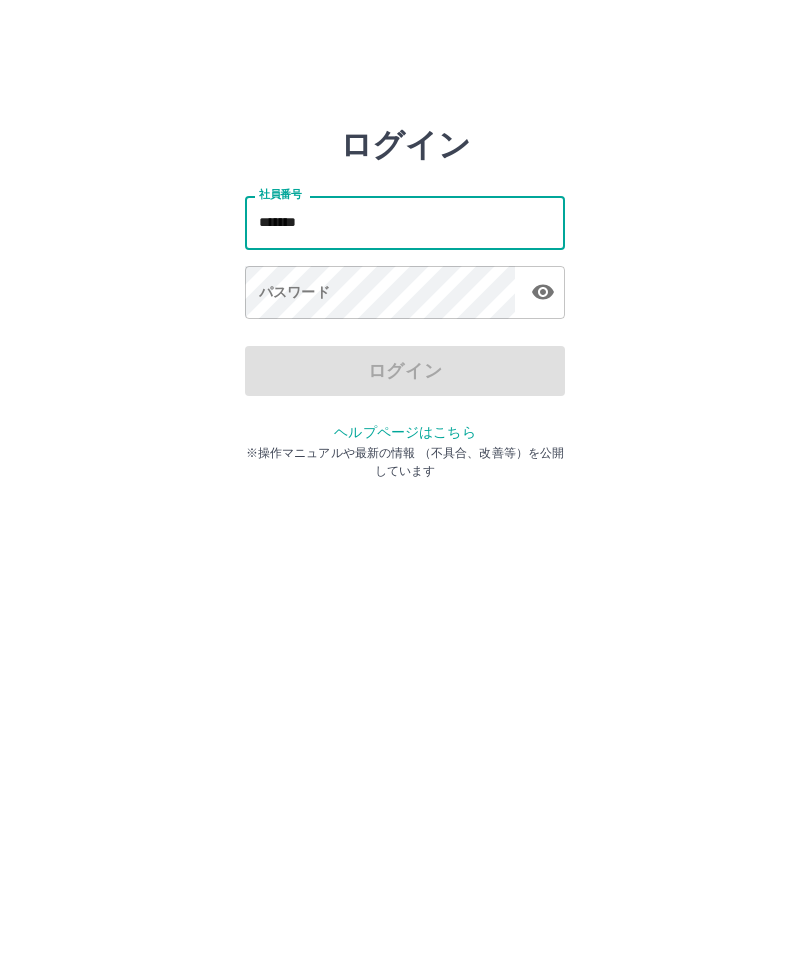 type on "*******" 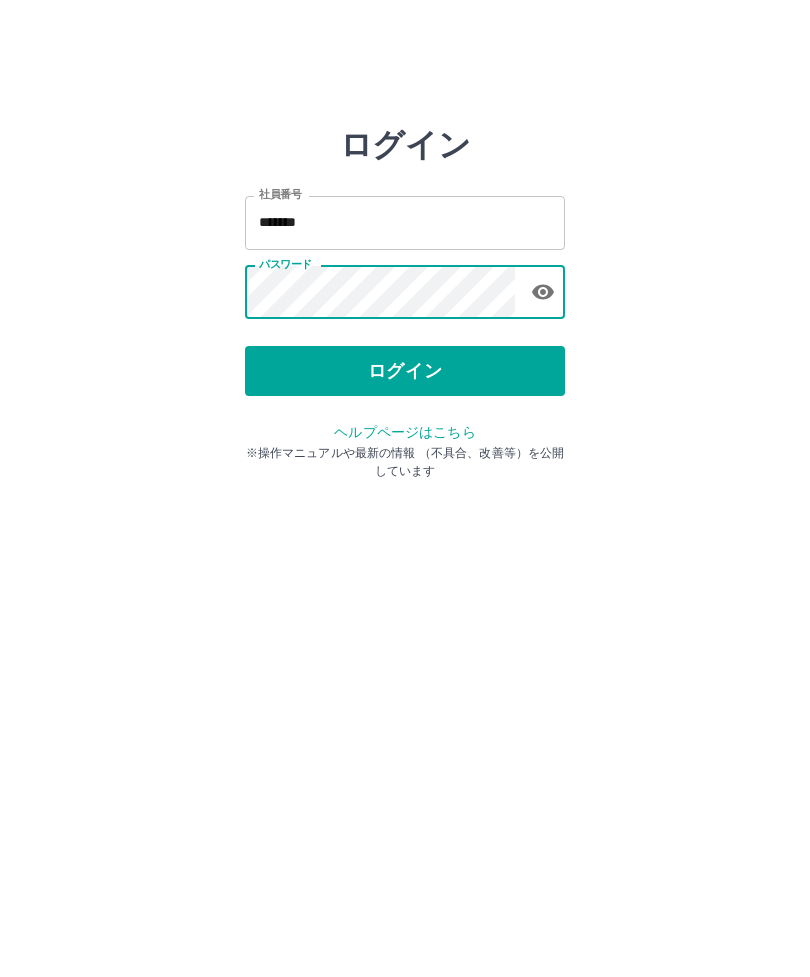 click on "ログイン" at bounding box center (405, 371) 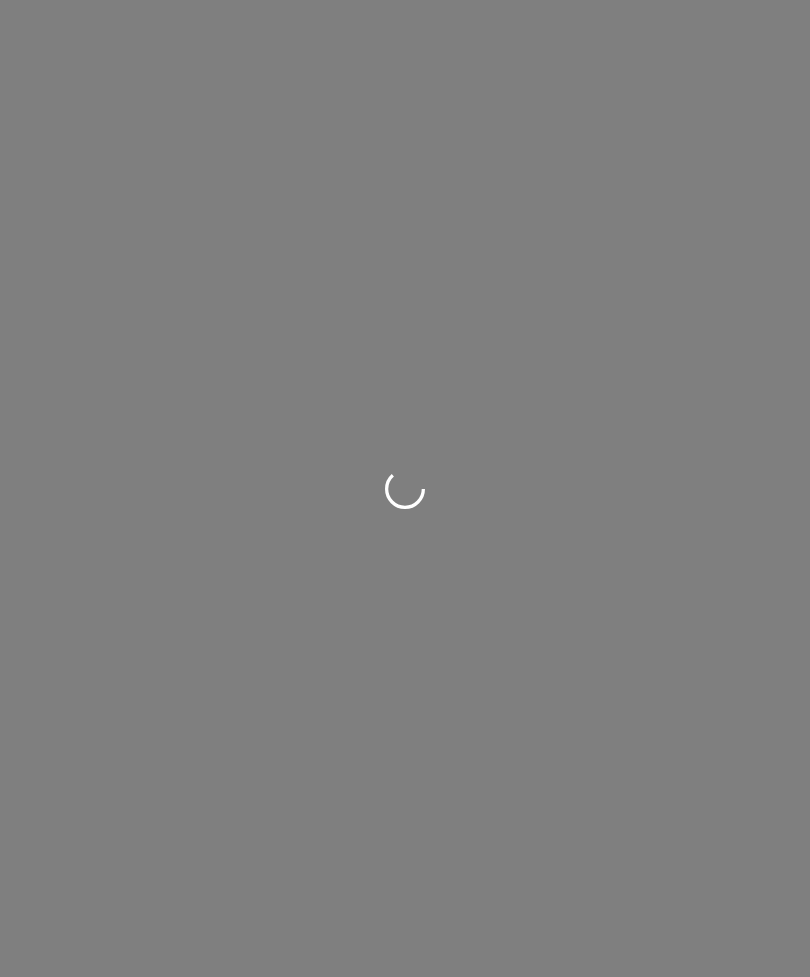 scroll, scrollTop: 0, scrollLeft: 0, axis: both 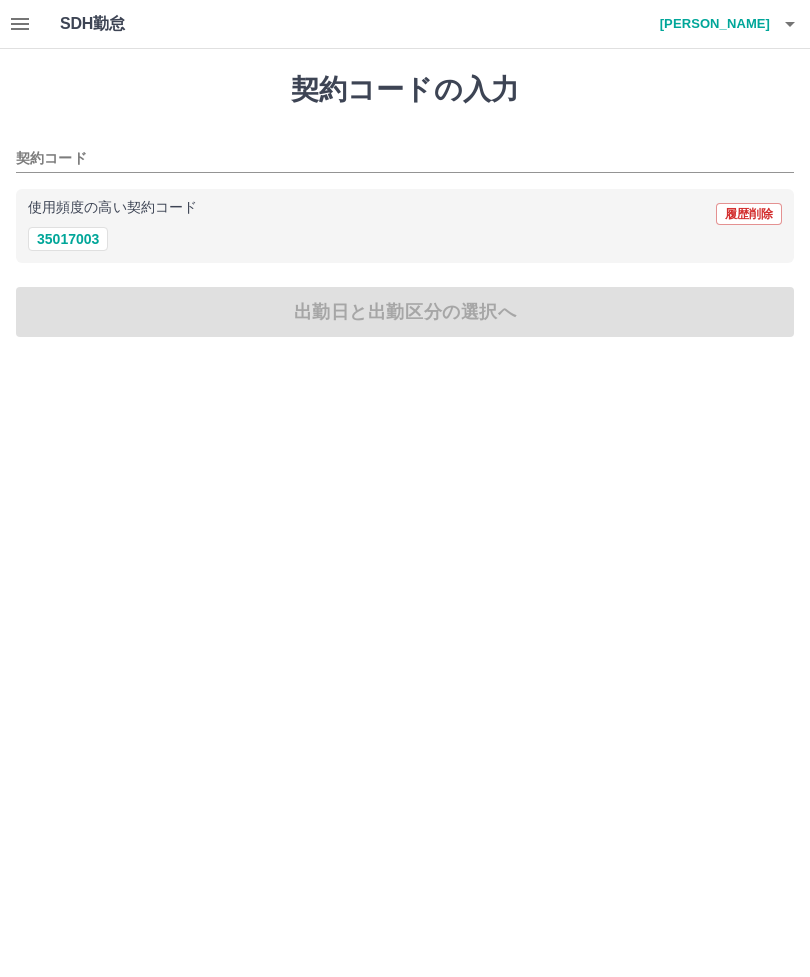 click on "35017003" at bounding box center [68, 239] 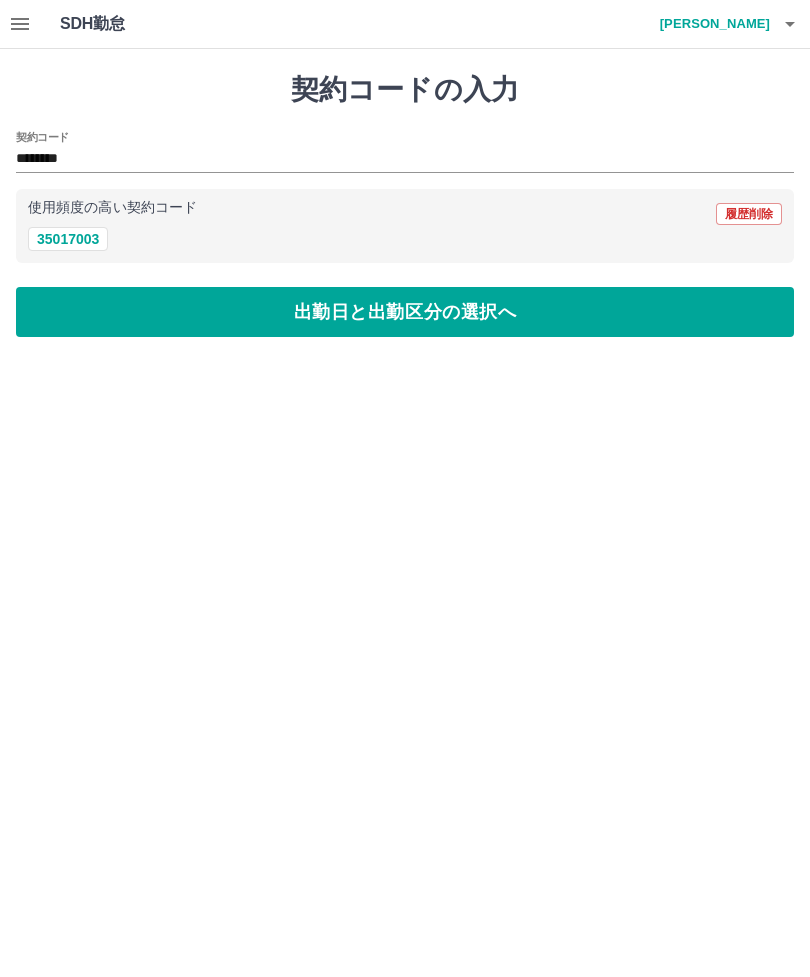 click on "出勤日と出勤区分の選択へ" at bounding box center [405, 312] 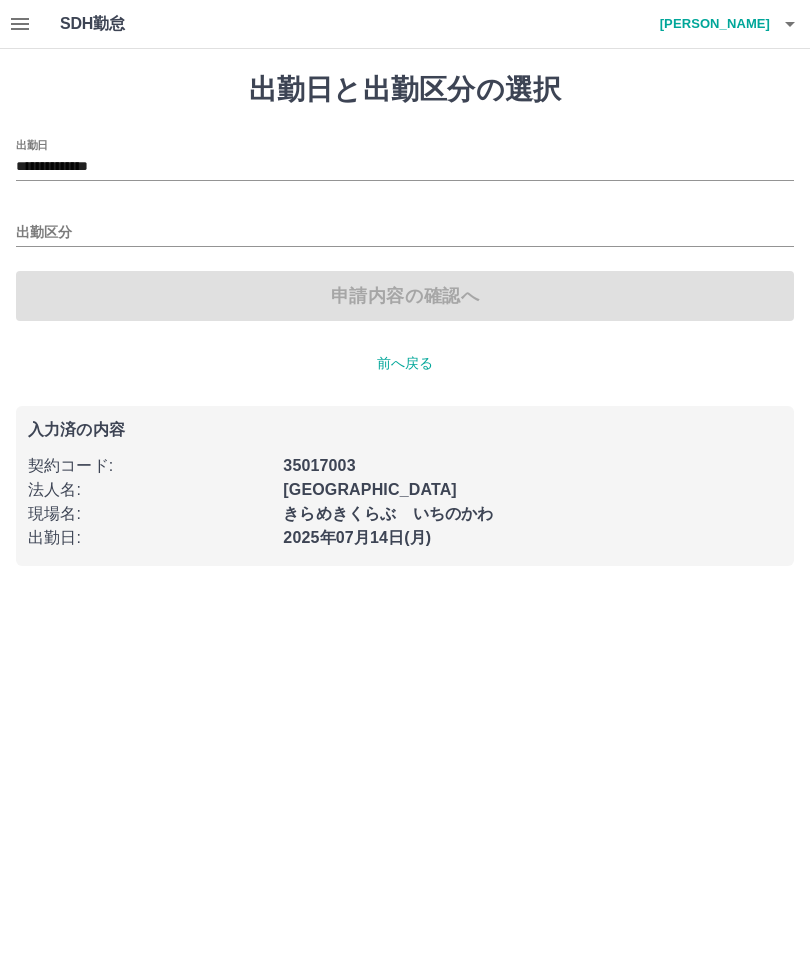 click on "**********" at bounding box center (405, 167) 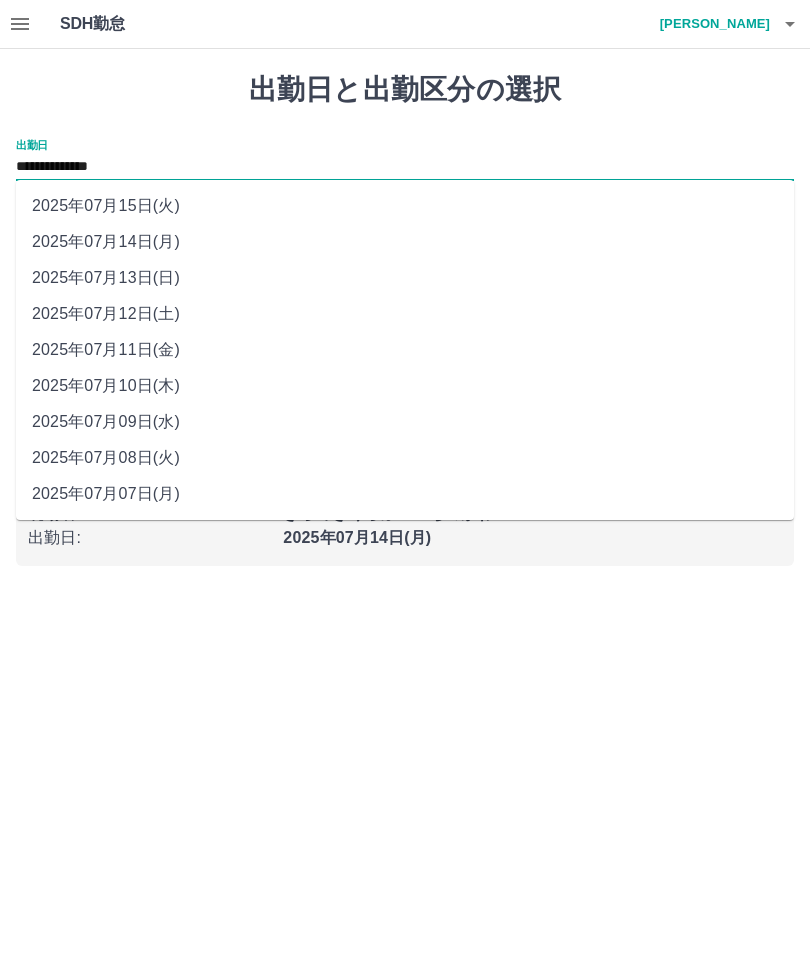 click on "2025年07月13日(日)" at bounding box center (405, 278) 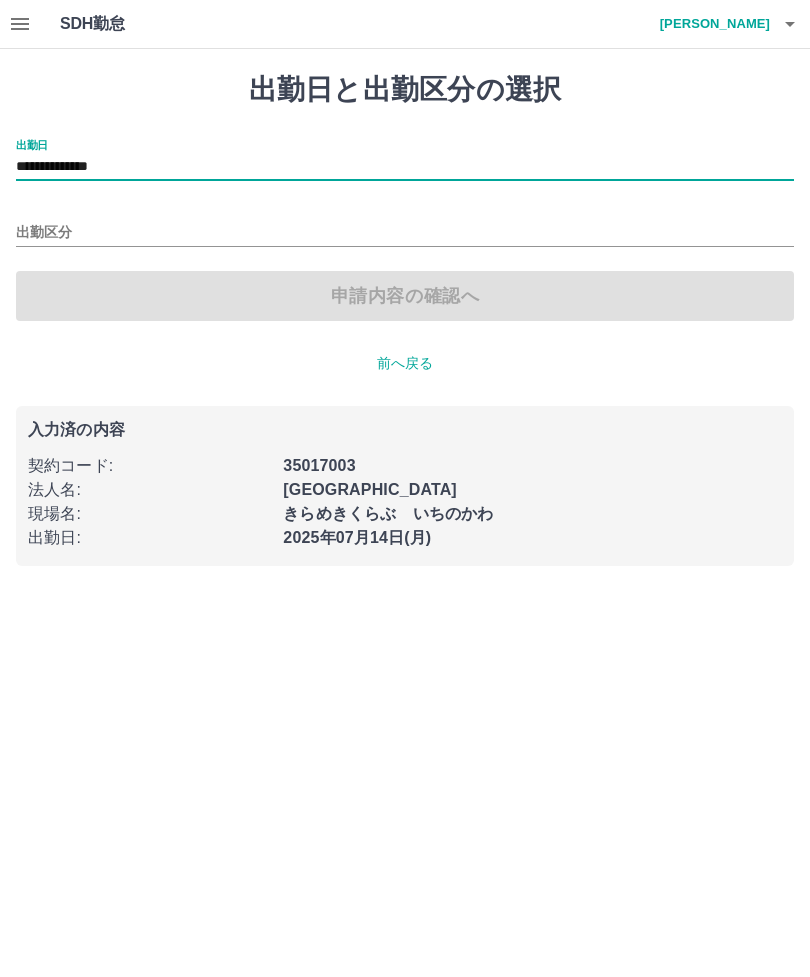 click on "出勤区分" at bounding box center [405, 233] 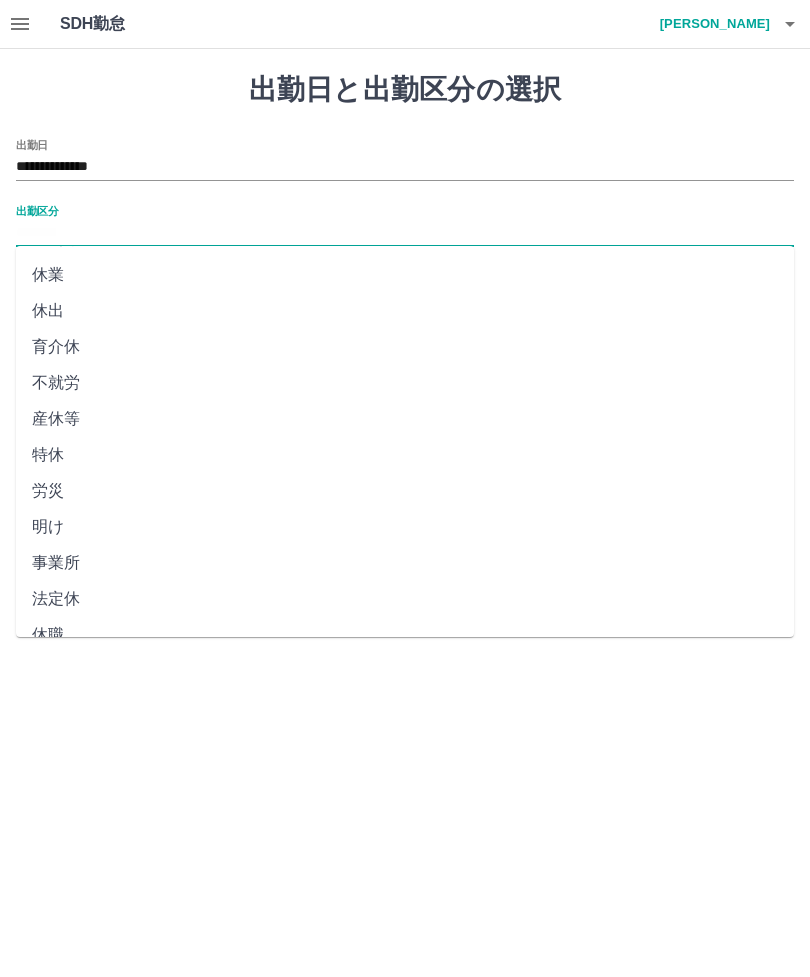 scroll, scrollTop: 248, scrollLeft: 0, axis: vertical 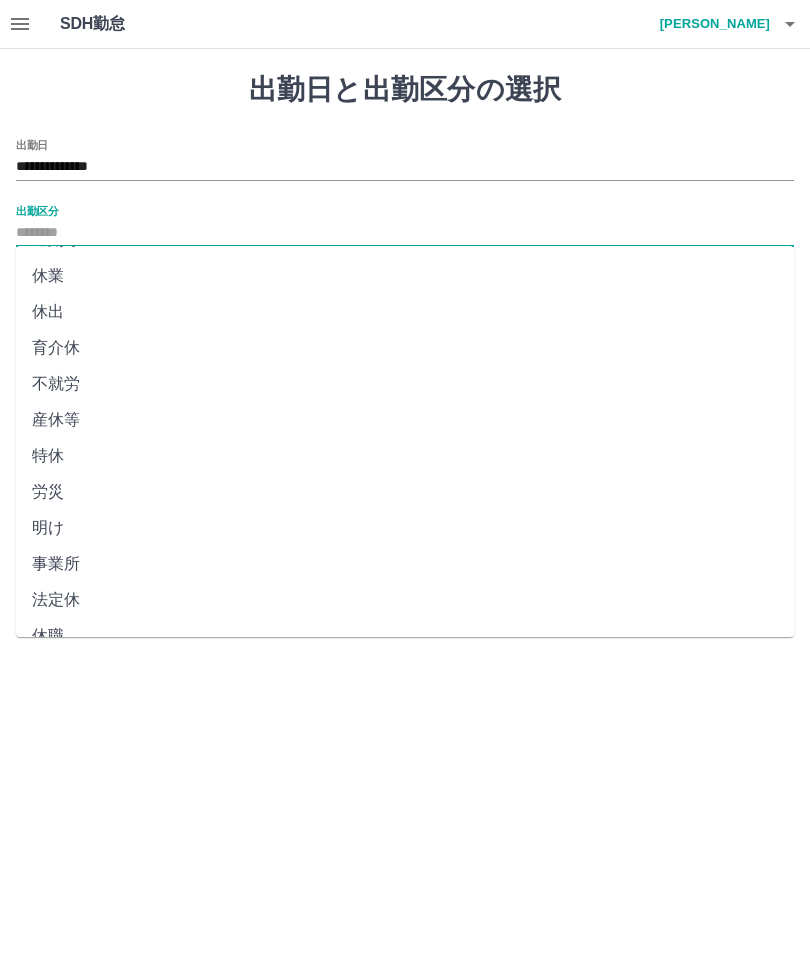 click on "法定休" at bounding box center (405, 600) 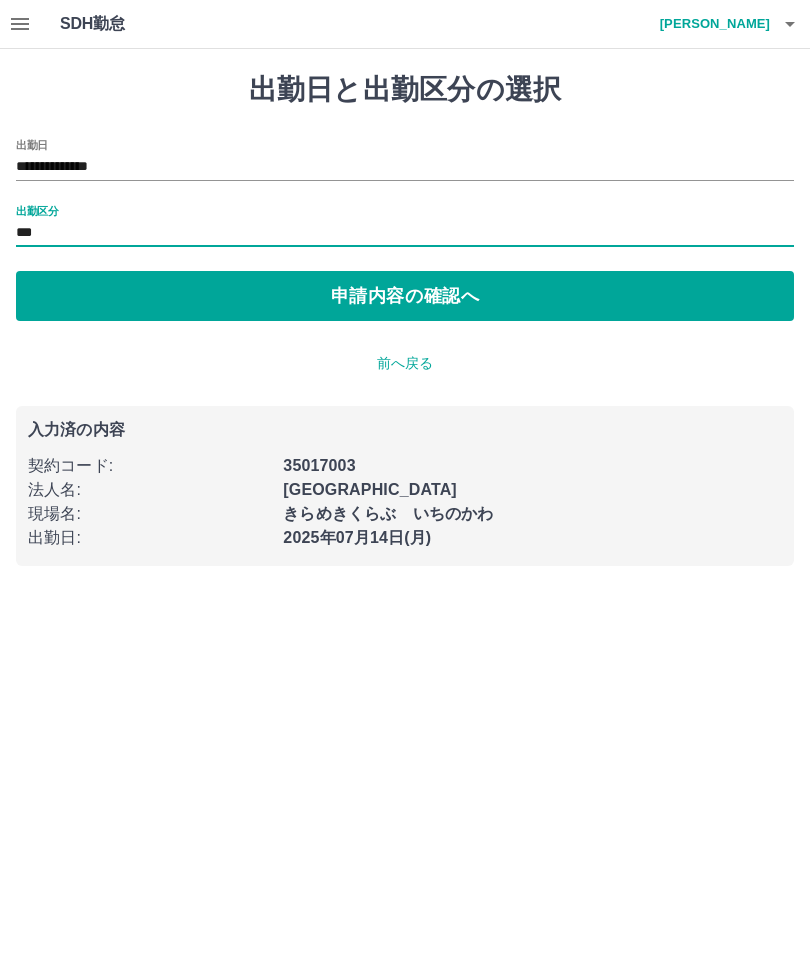 click on "申請内容の確認へ" at bounding box center (405, 296) 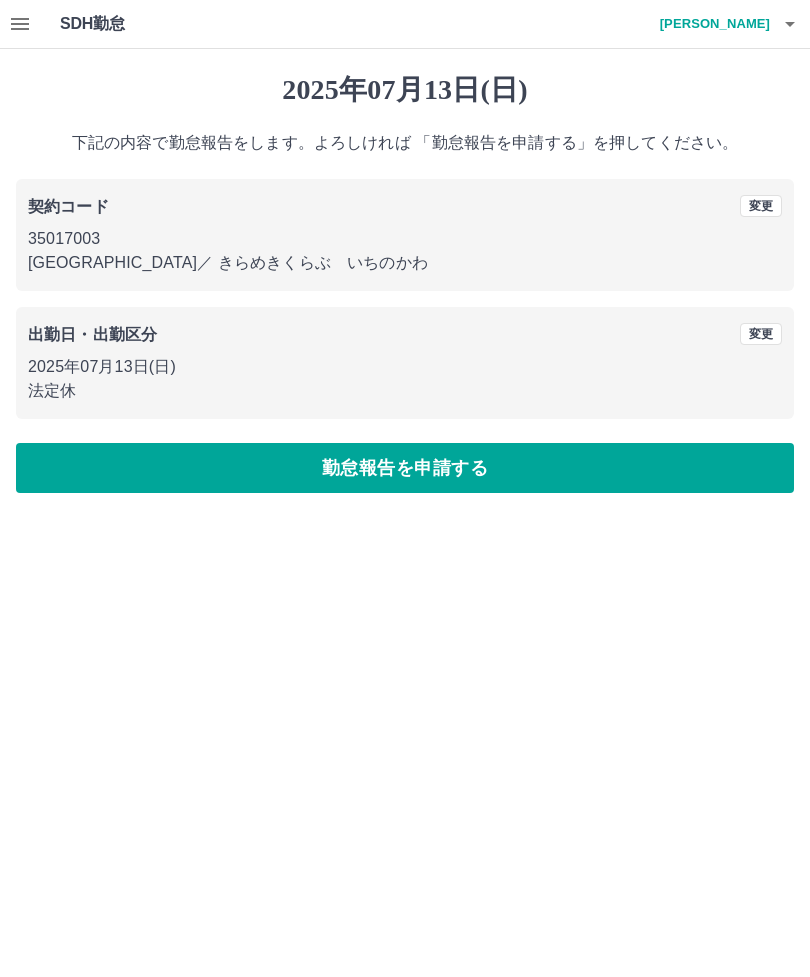 click on "勤怠報告を申請する" at bounding box center [405, 468] 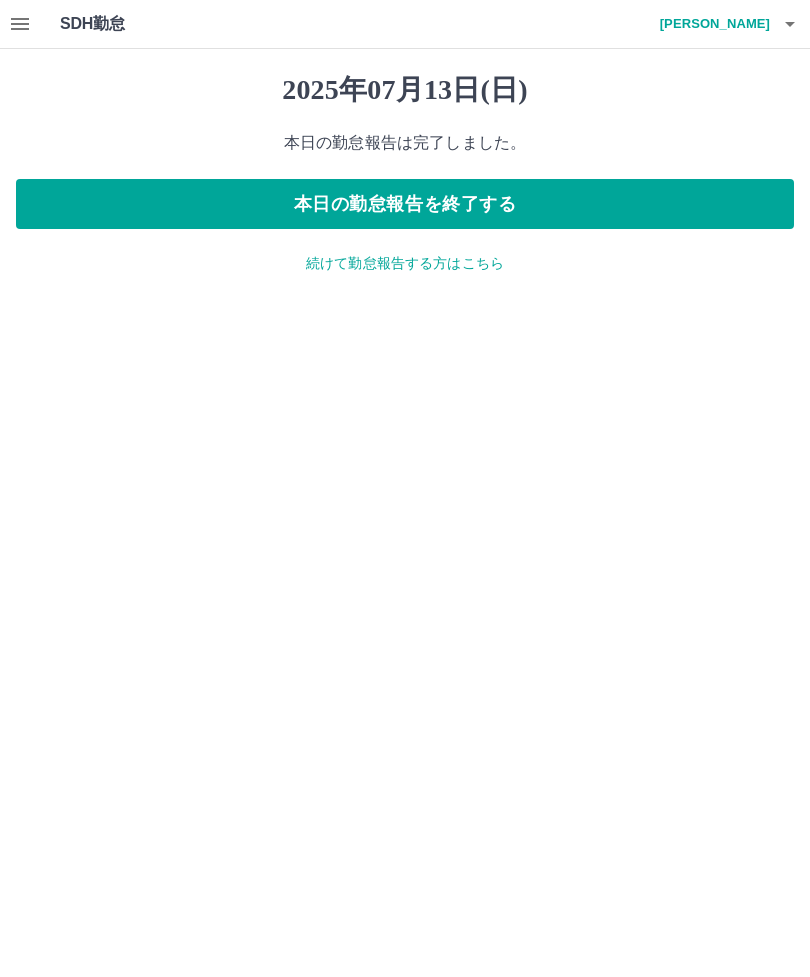 click on "続けて勤怠報告する方はこちら" at bounding box center (405, 263) 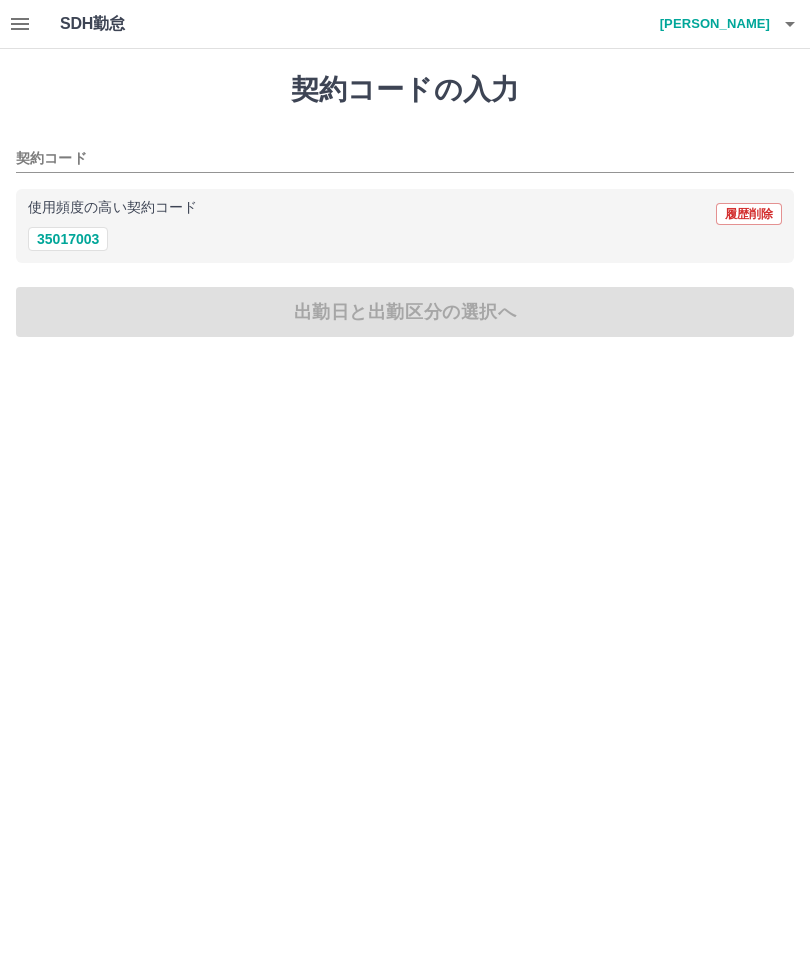 click on "35017003" at bounding box center (68, 239) 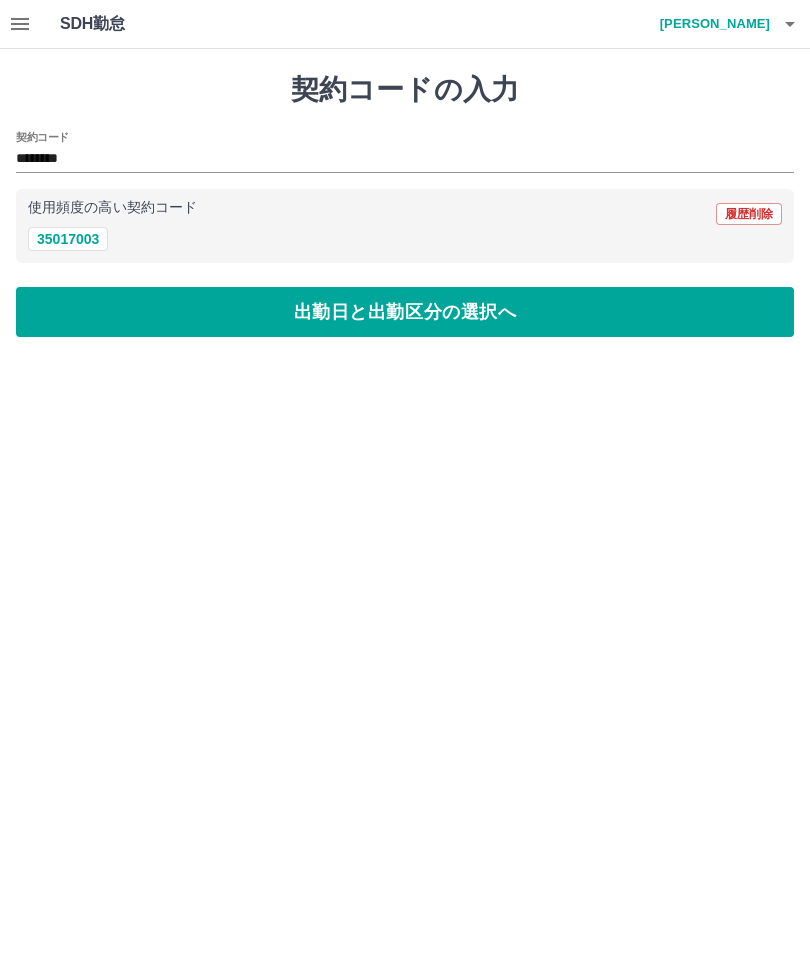 click on "出勤日と出勤区分の選択へ" at bounding box center [405, 312] 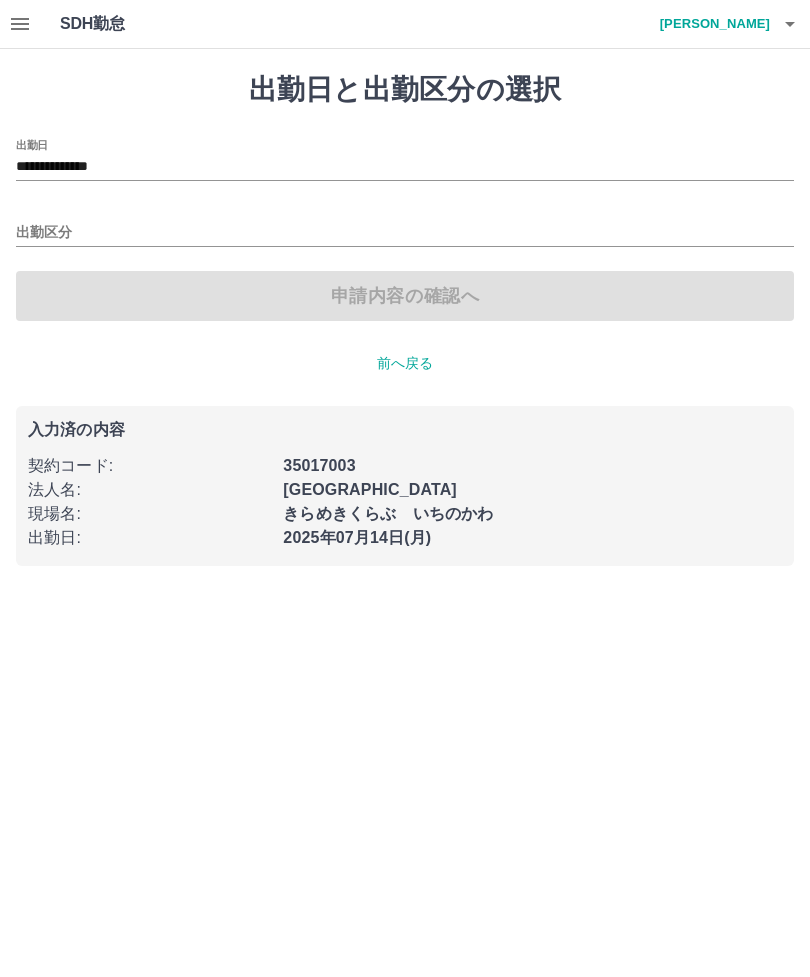 click on "出勤区分" at bounding box center (405, 233) 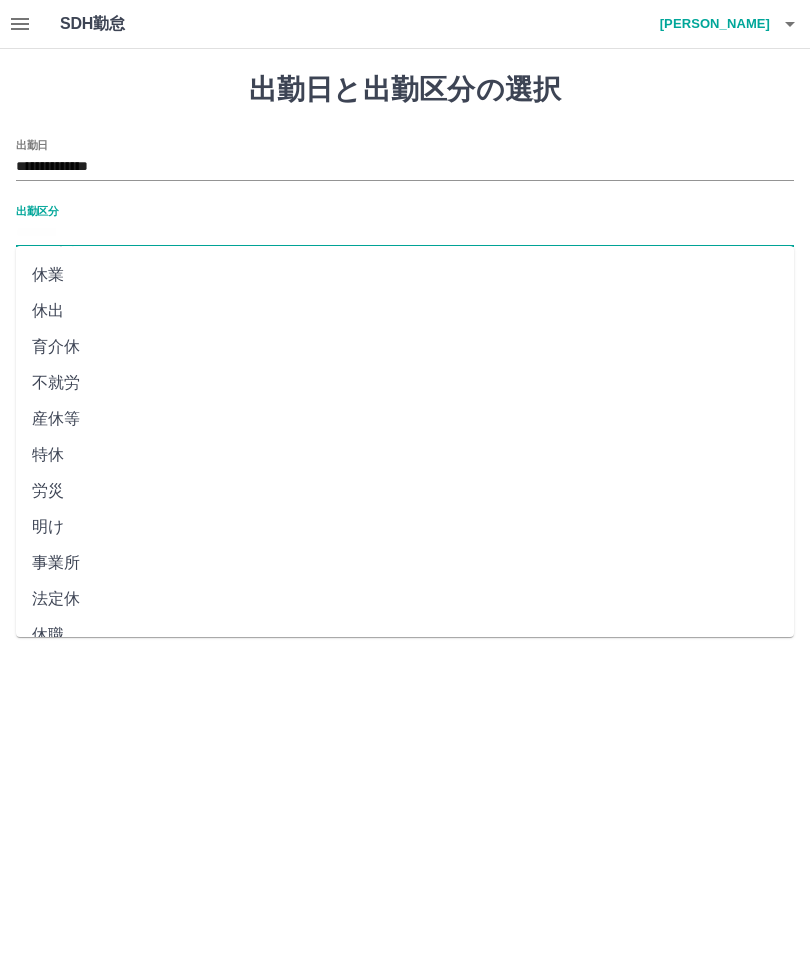 scroll, scrollTop: 248, scrollLeft: 0, axis: vertical 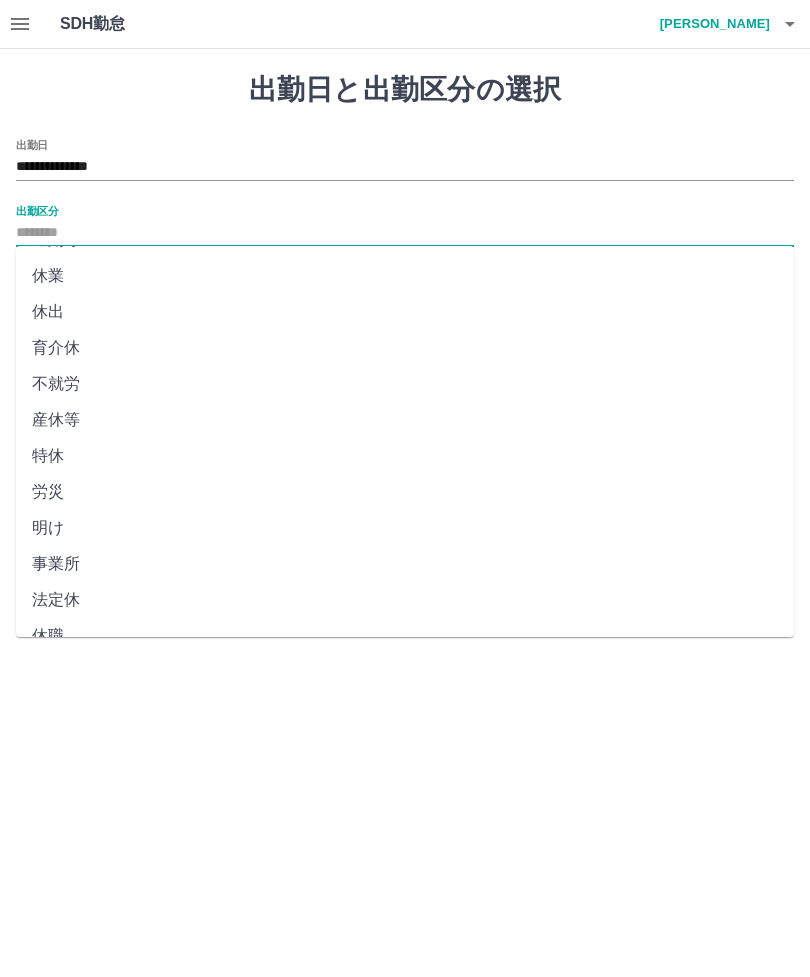 click on "休職" at bounding box center (405, 636) 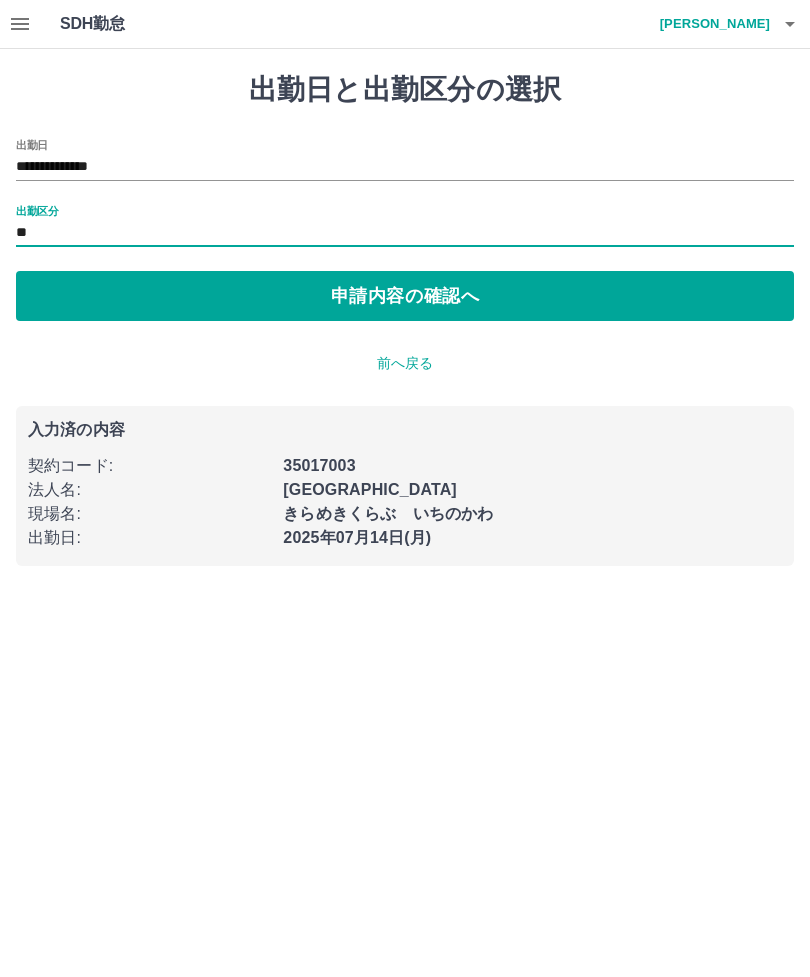 click on "申請内容の確認へ" at bounding box center [405, 296] 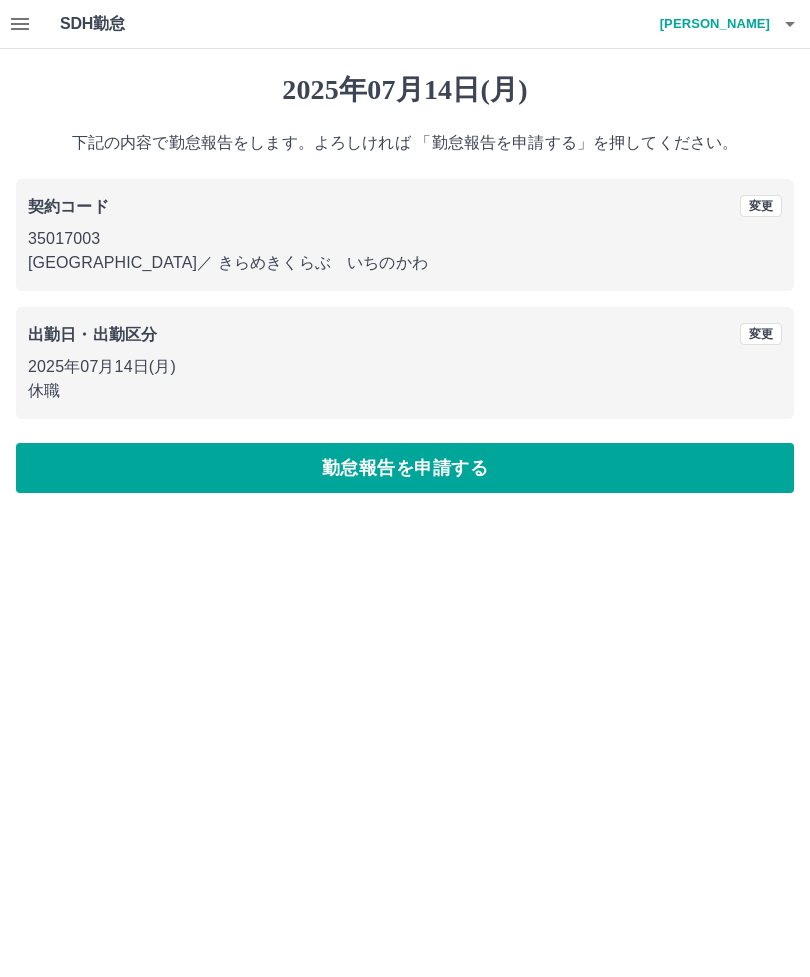 click on "勤怠報告を申請する" at bounding box center (405, 468) 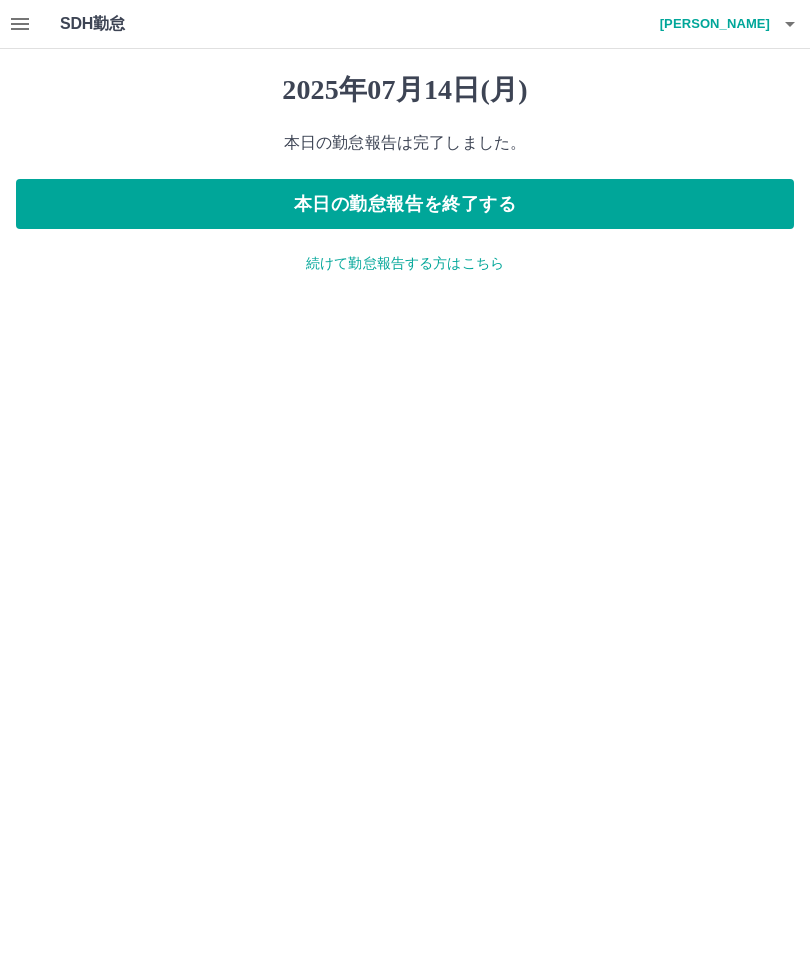 click on "三浦　千怜" at bounding box center [710, 24] 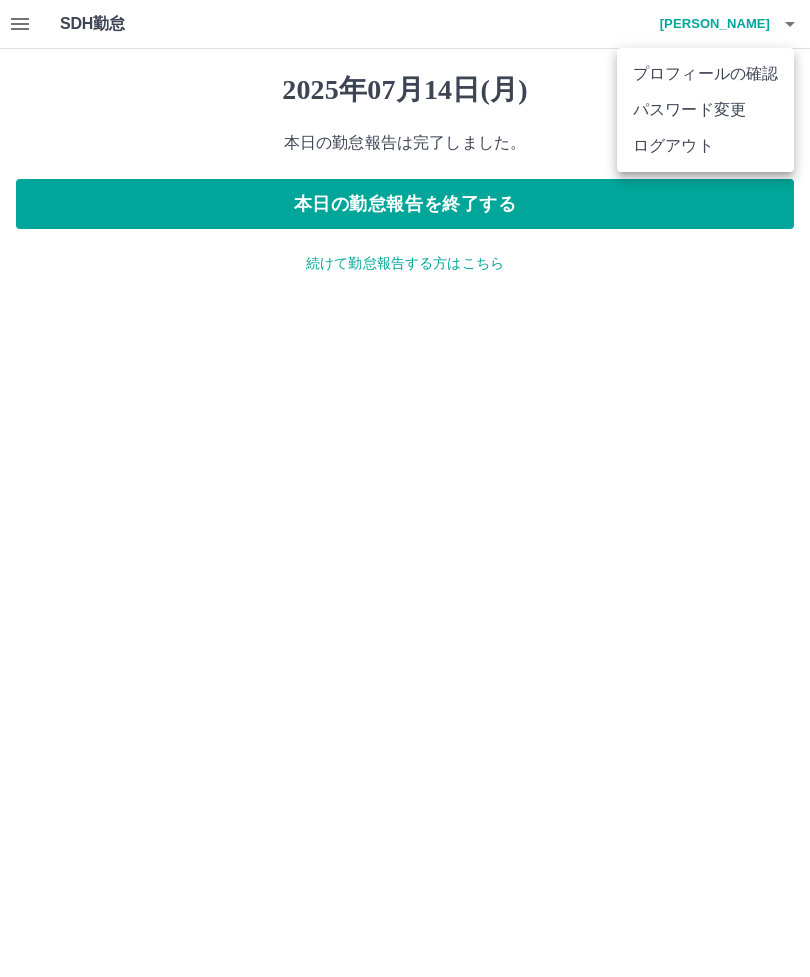 click on "ログアウト" at bounding box center (705, 146) 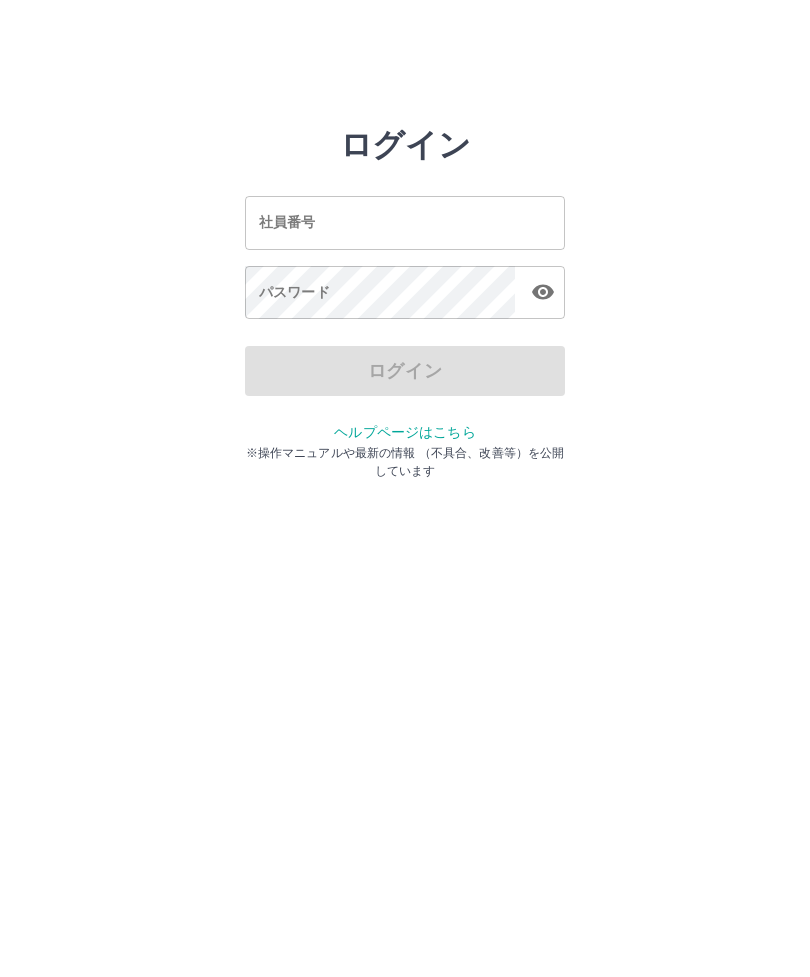 scroll, scrollTop: 0, scrollLeft: 0, axis: both 